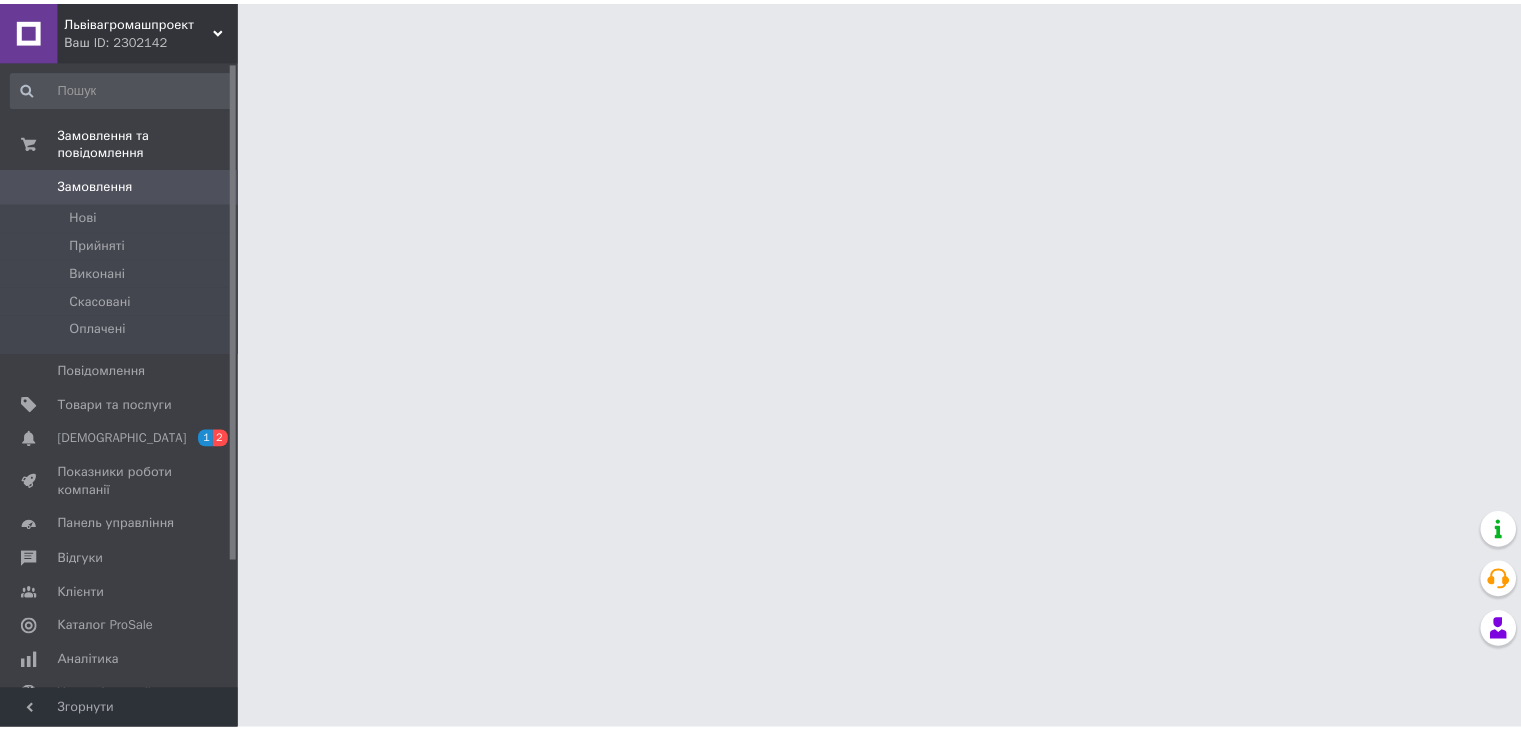 scroll, scrollTop: 0, scrollLeft: 0, axis: both 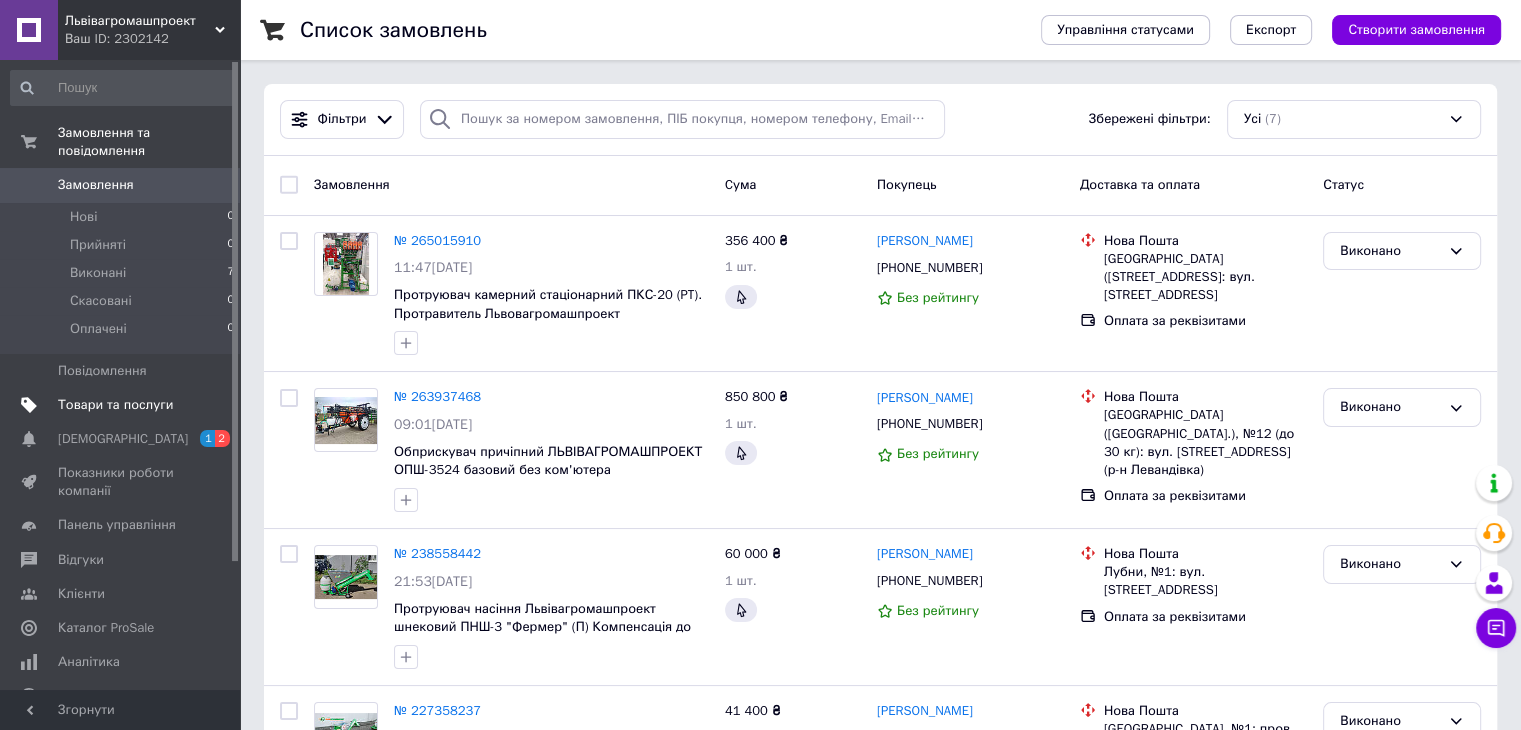 click on "Товари та послуги" at bounding box center (115, 405) 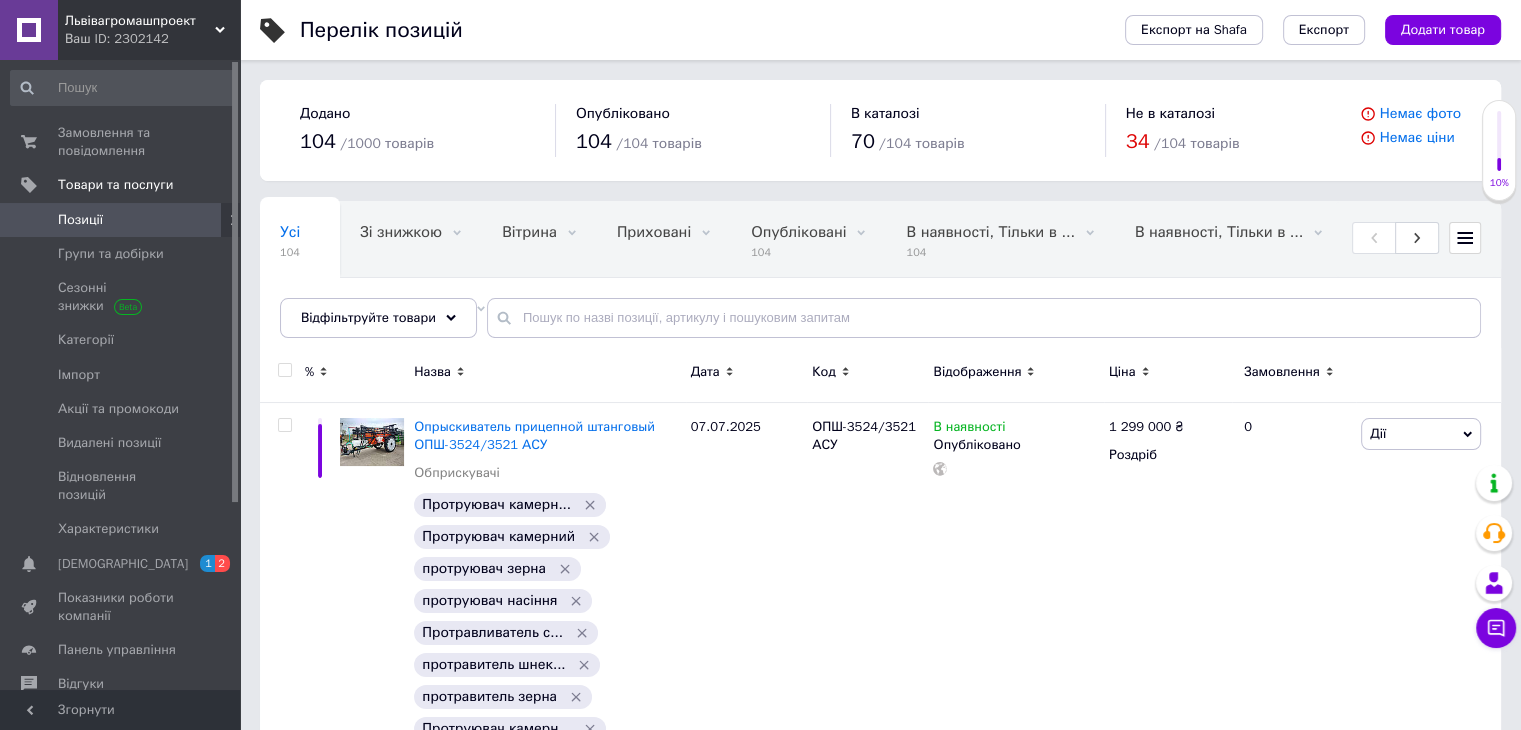 click at bounding box center [284, 370] 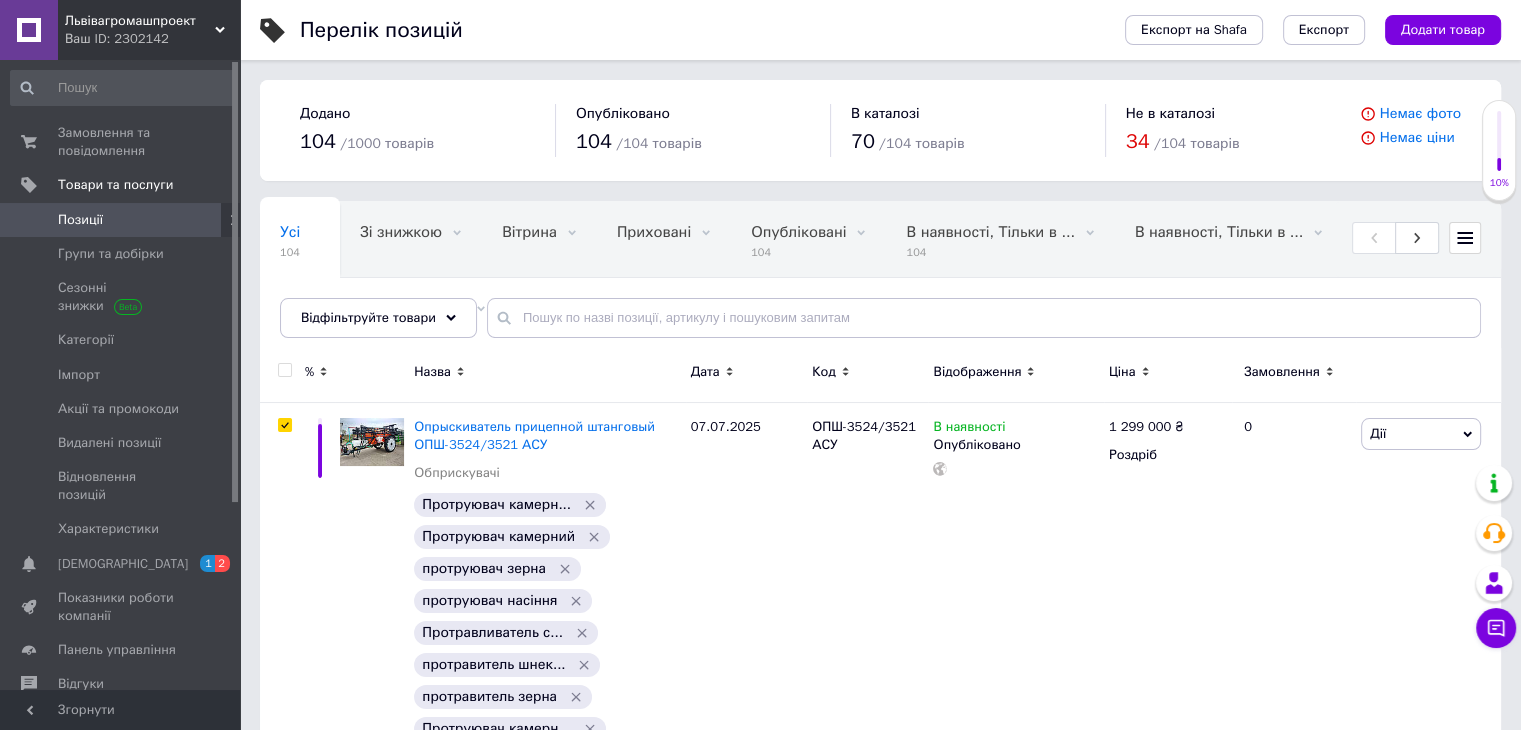 checkbox on "true" 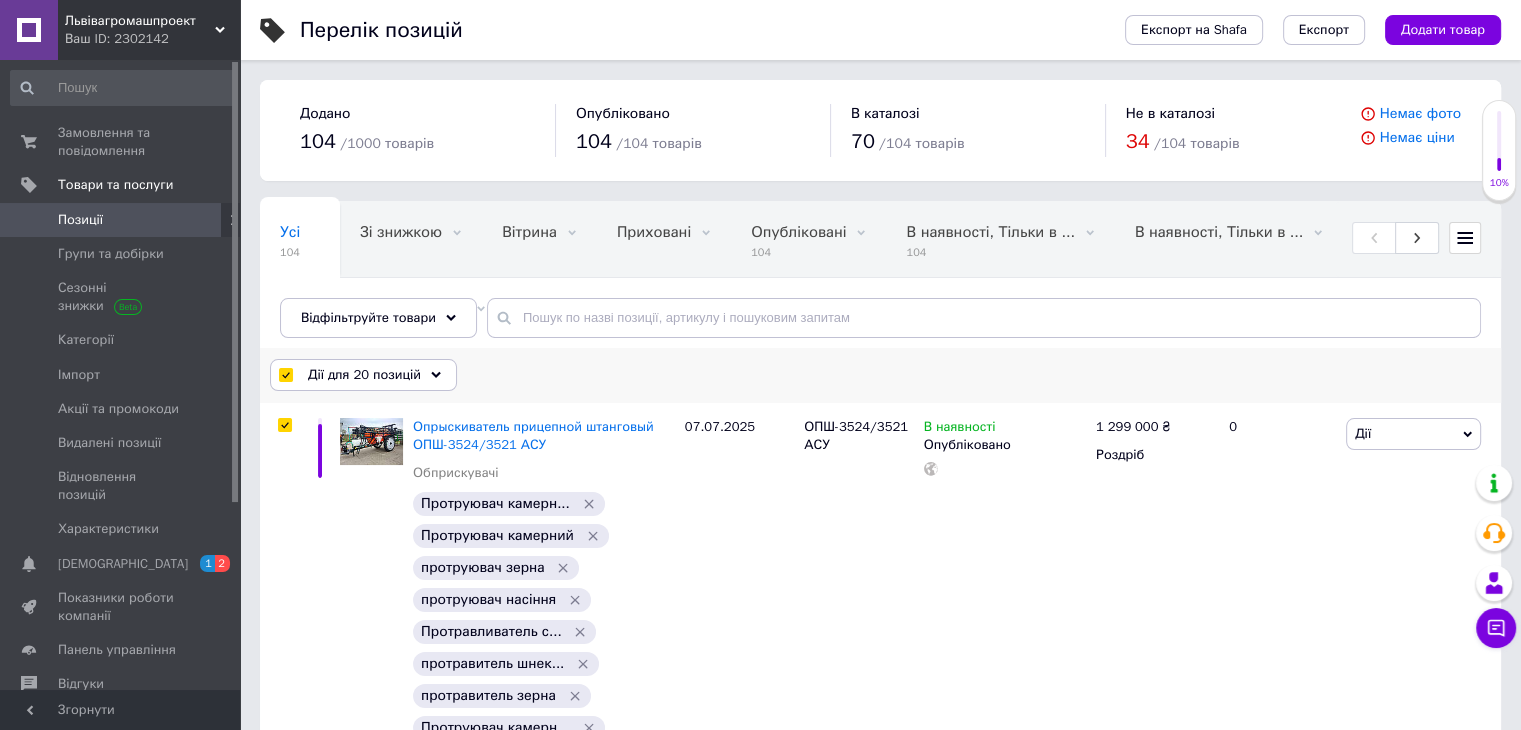 click on "Дії для 20 позицій" at bounding box center [363, 375] 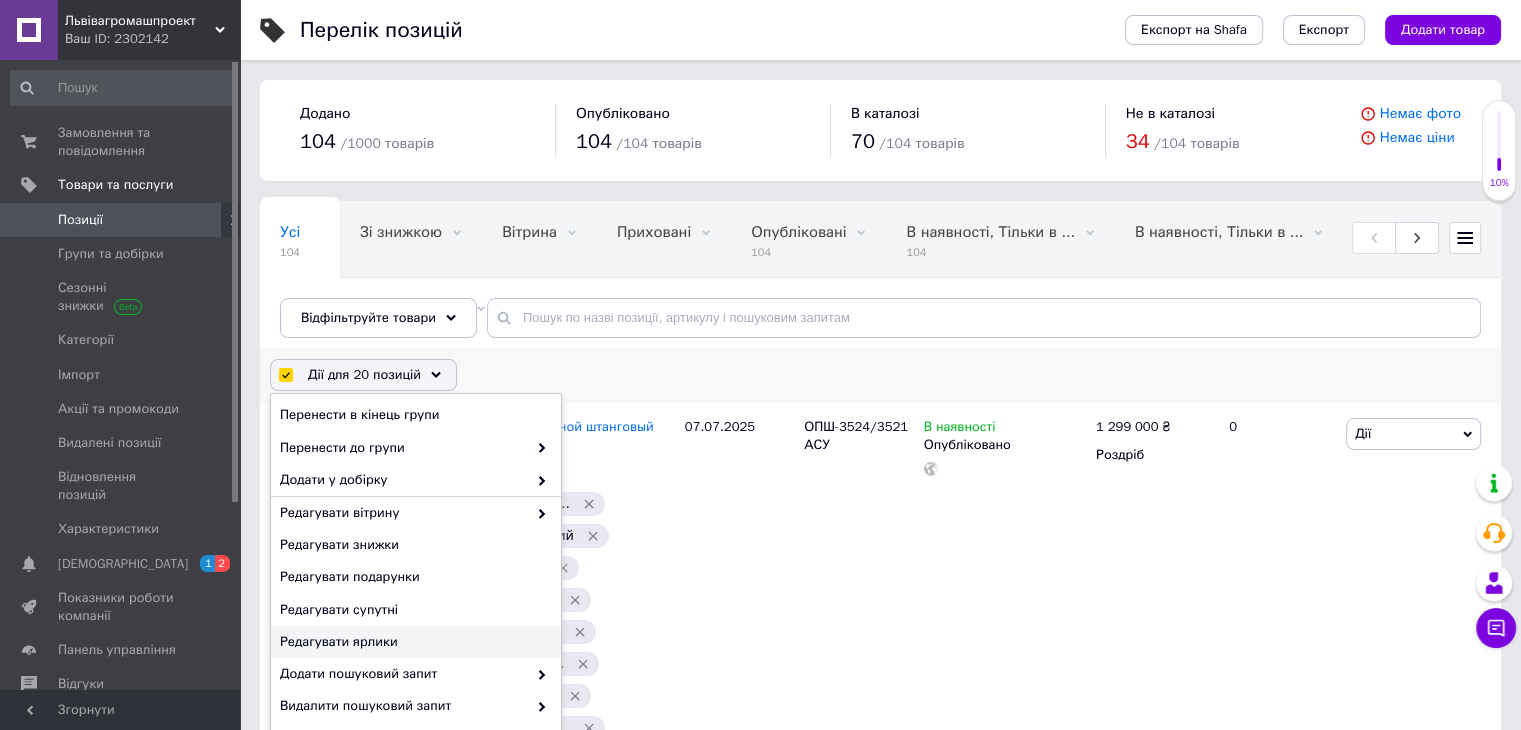 scroll, scrollTop: 132, scrollLeft: 0, axis: vertical 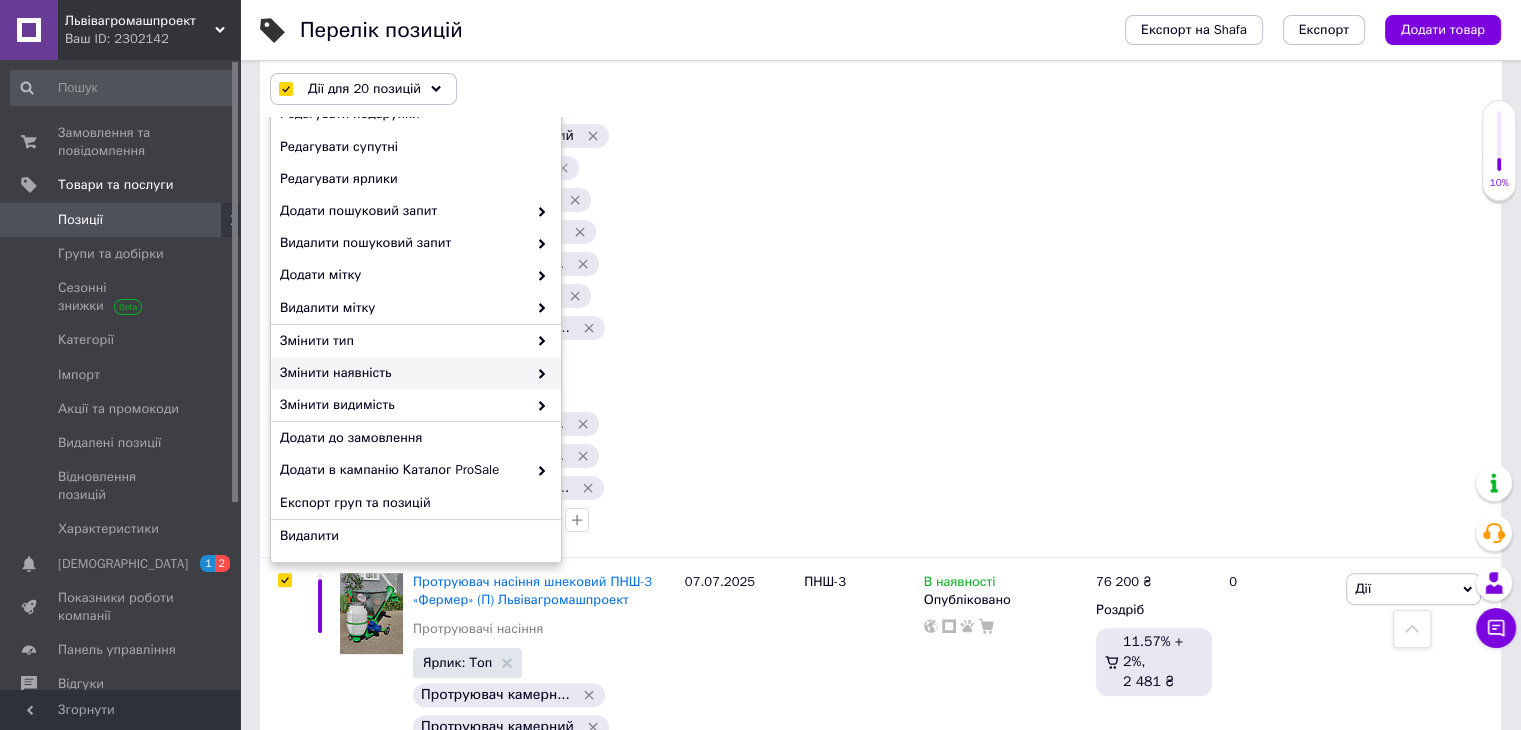 click on "Змінити наявність" at bounding box center [403, 373] 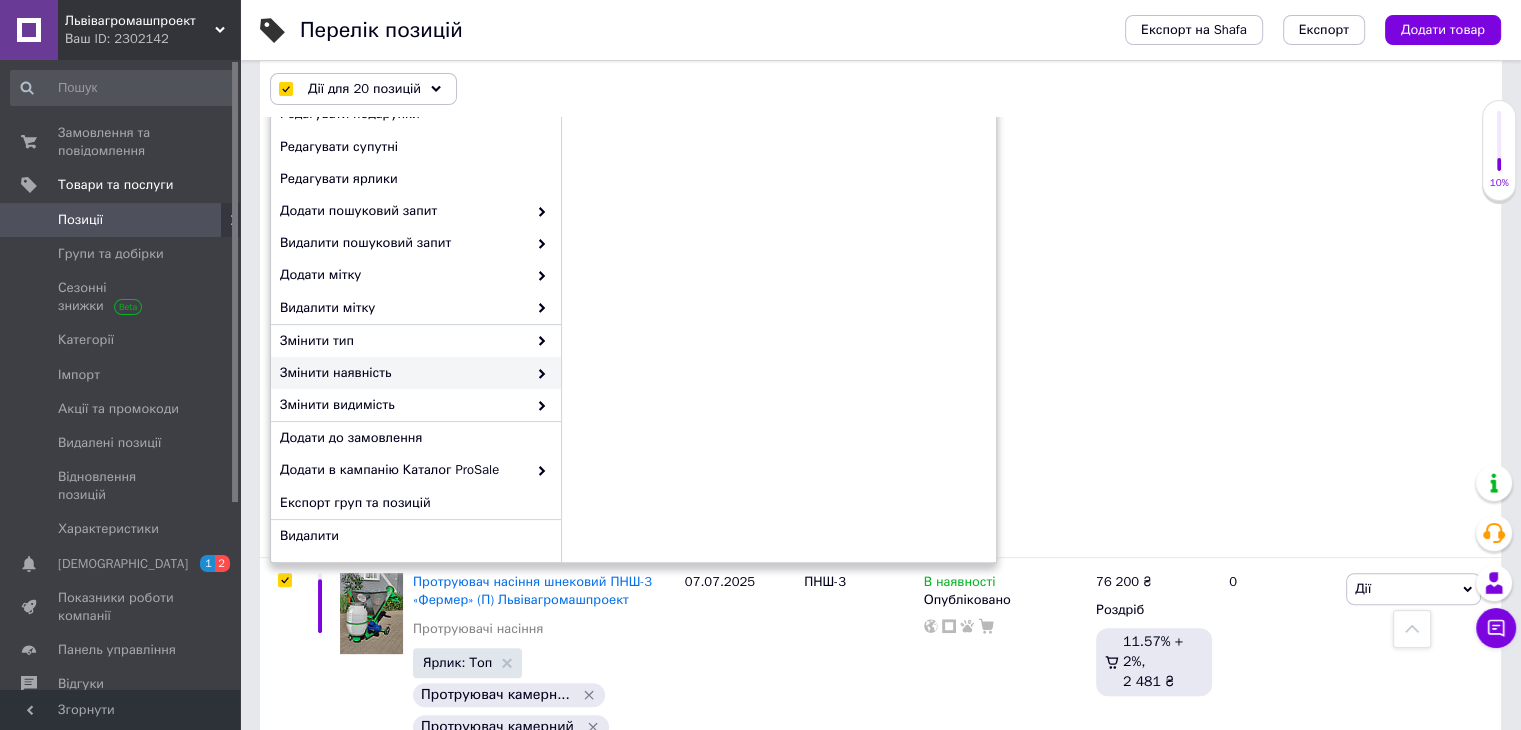 click on "Змінити наявність" at bounding box center [416, 373] 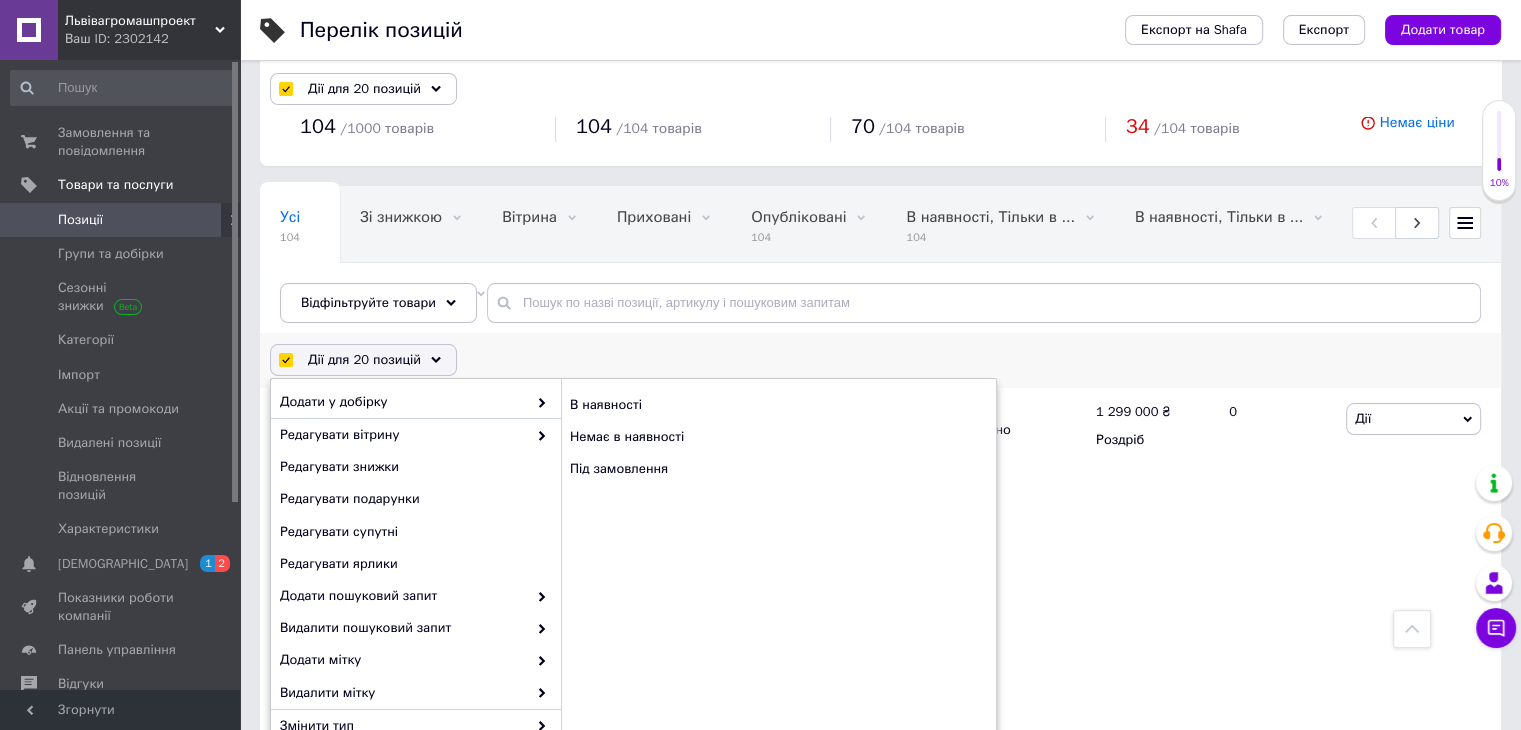 scroll, scrollTop: 0, scrollLeft: 0, axis: both 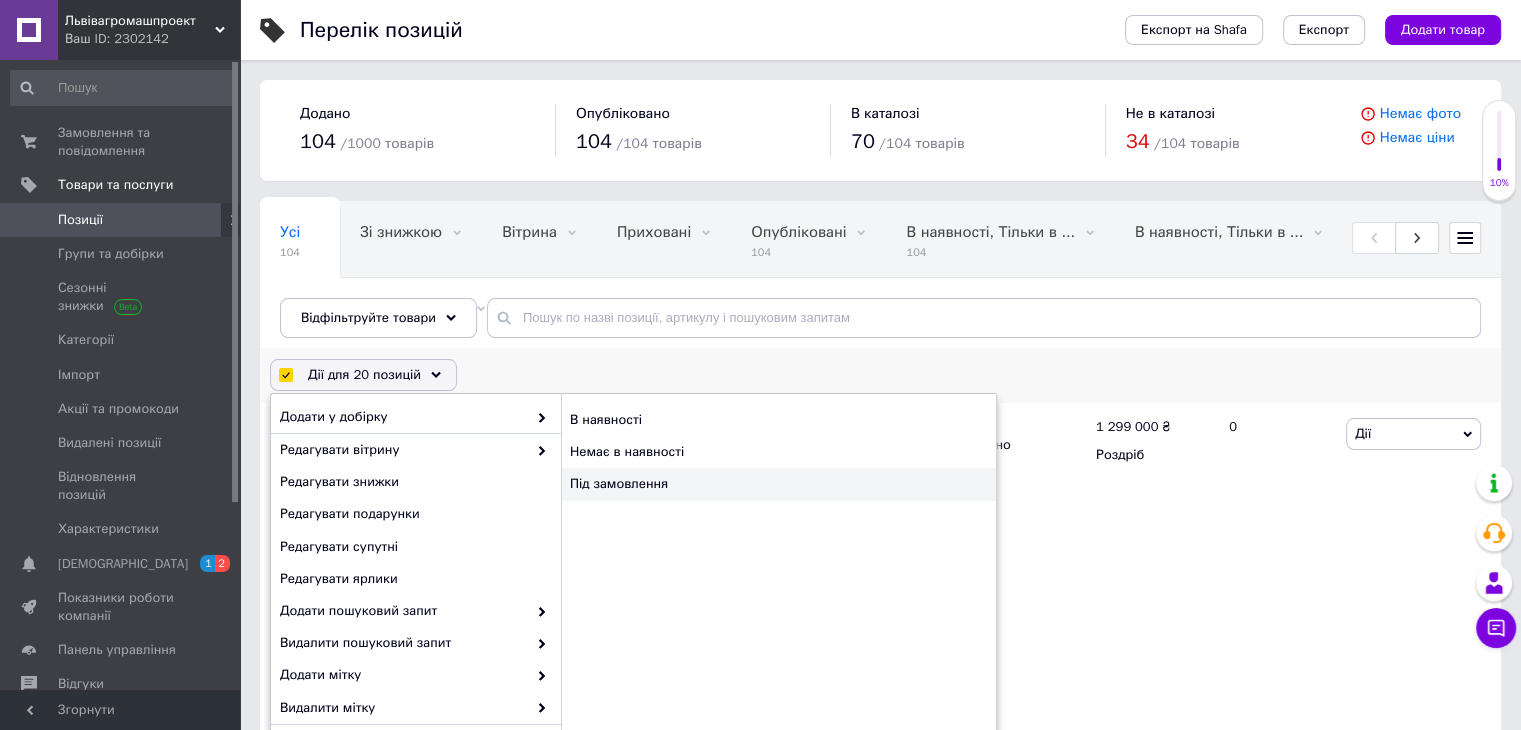 click on "Під замовлення" at bounding box center (778, 484) 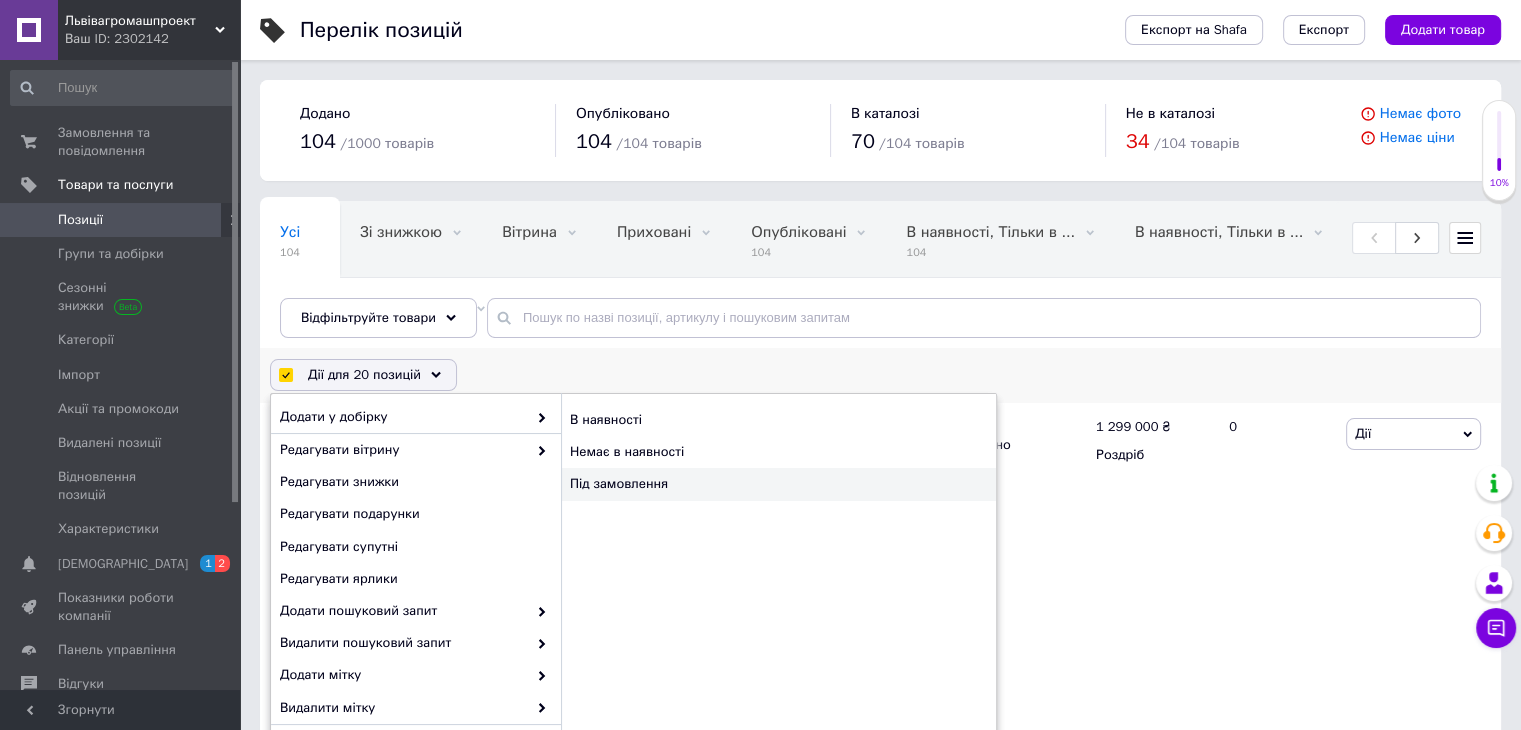 checkbox on "false" 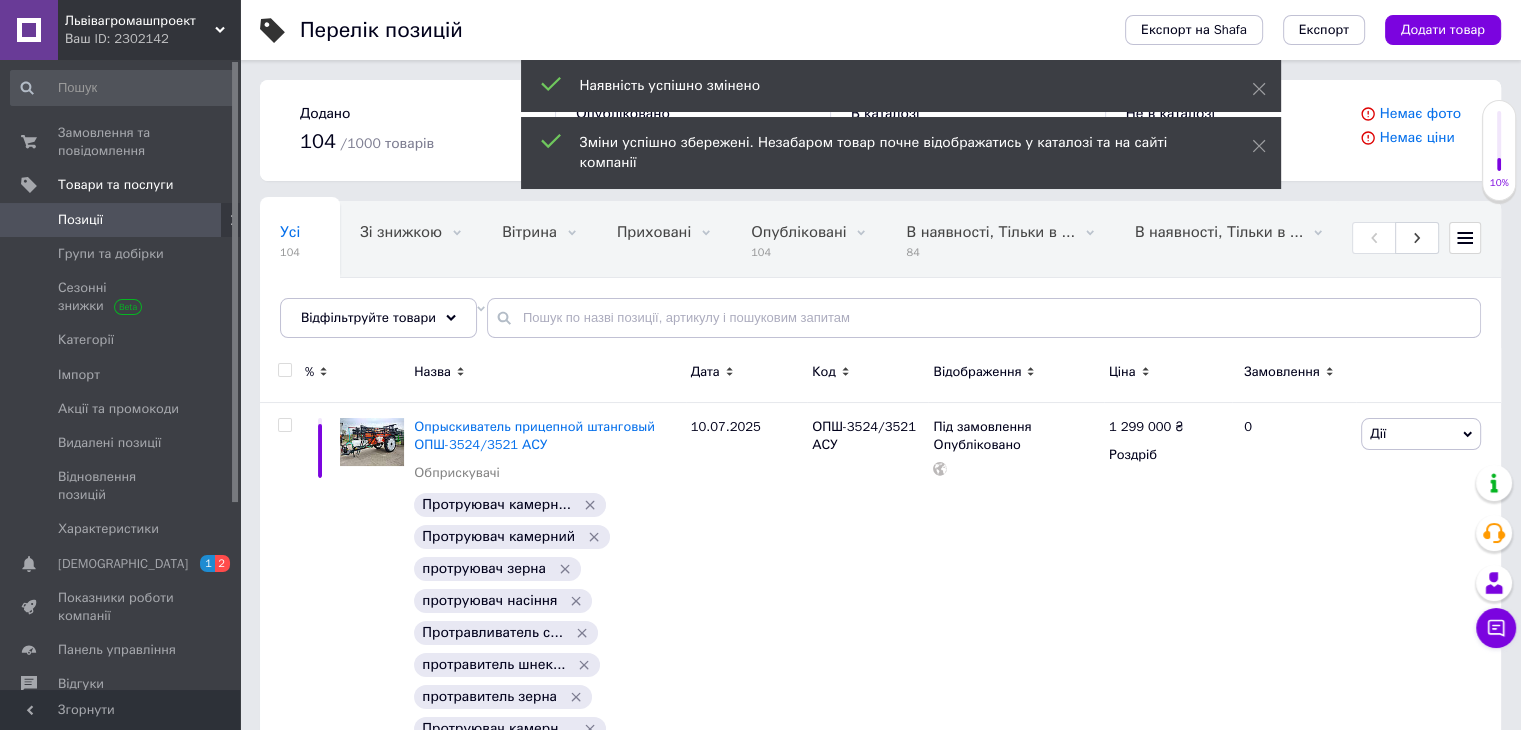click at bounding box center [284, 370] 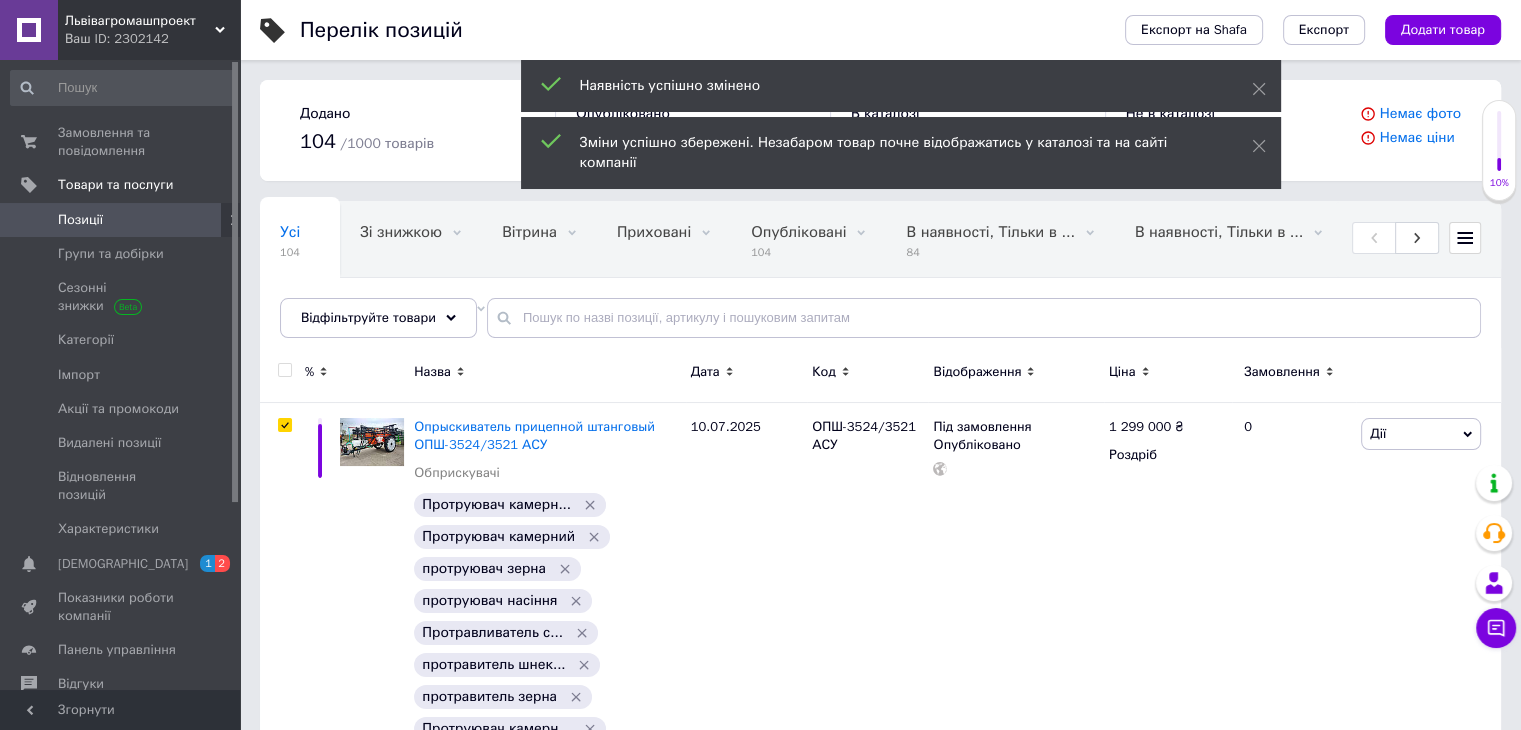 checkbox on "true" 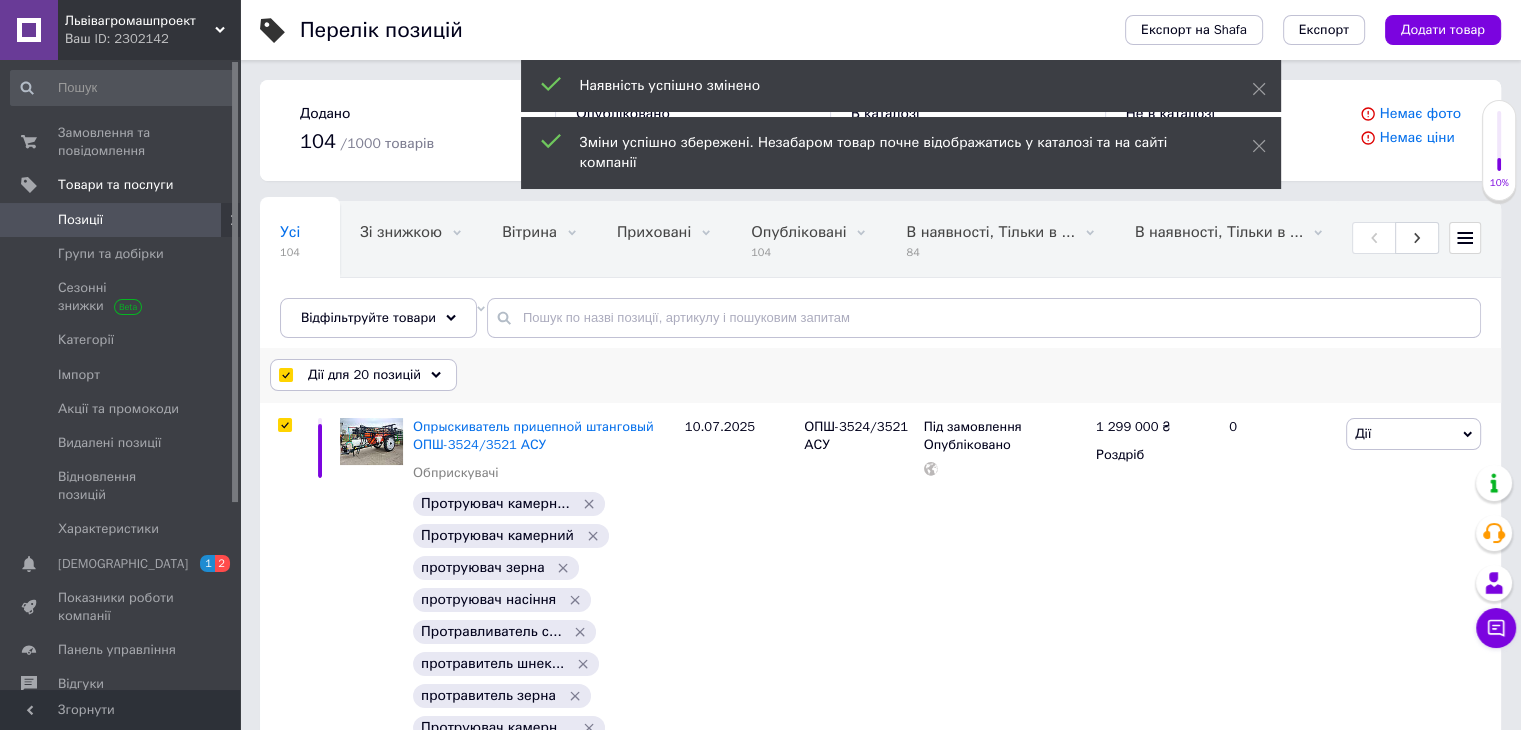 click on "Дії для 20 позицій" at bounding box center [364, 375] 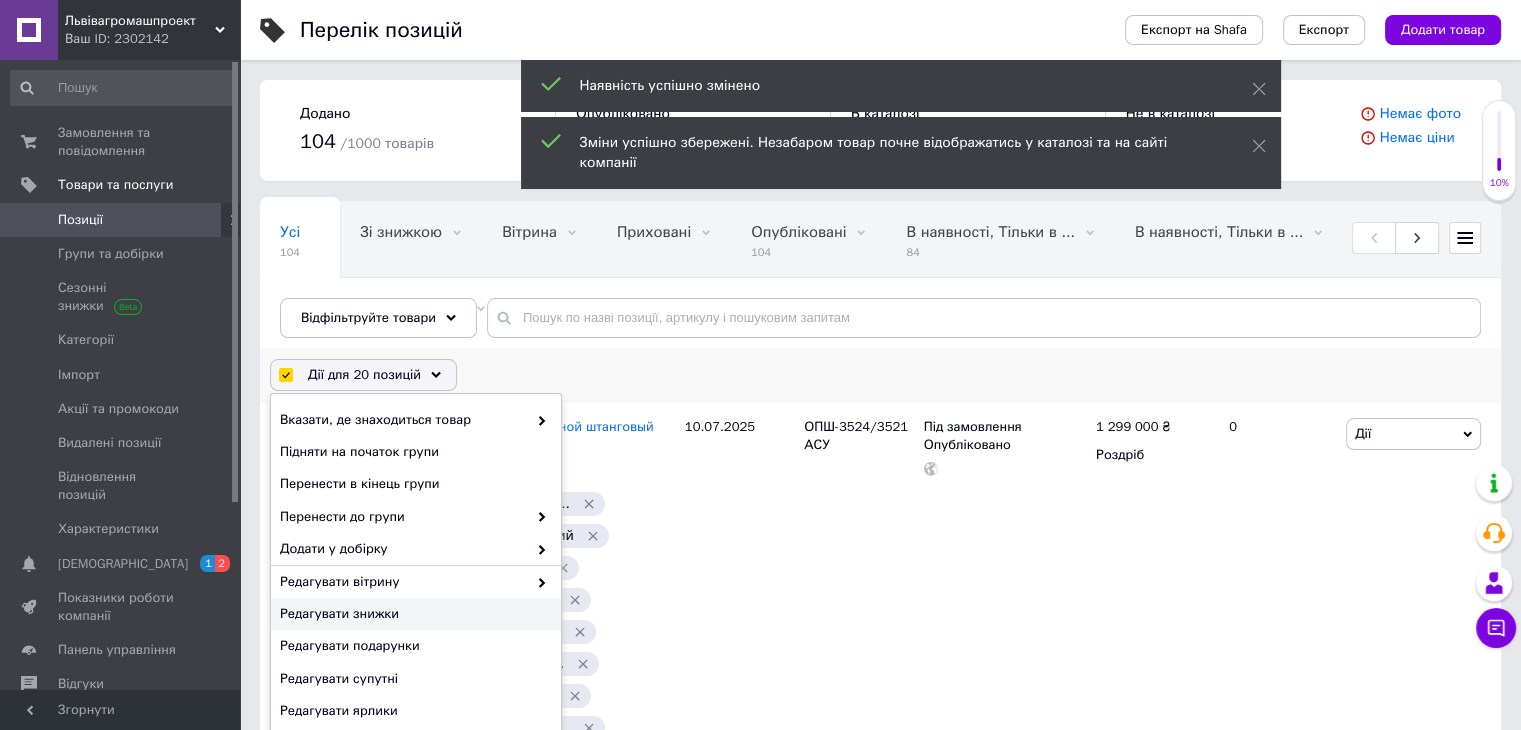 scroll, scrollTop: 132, scrollLeft: 0, axis: vertical 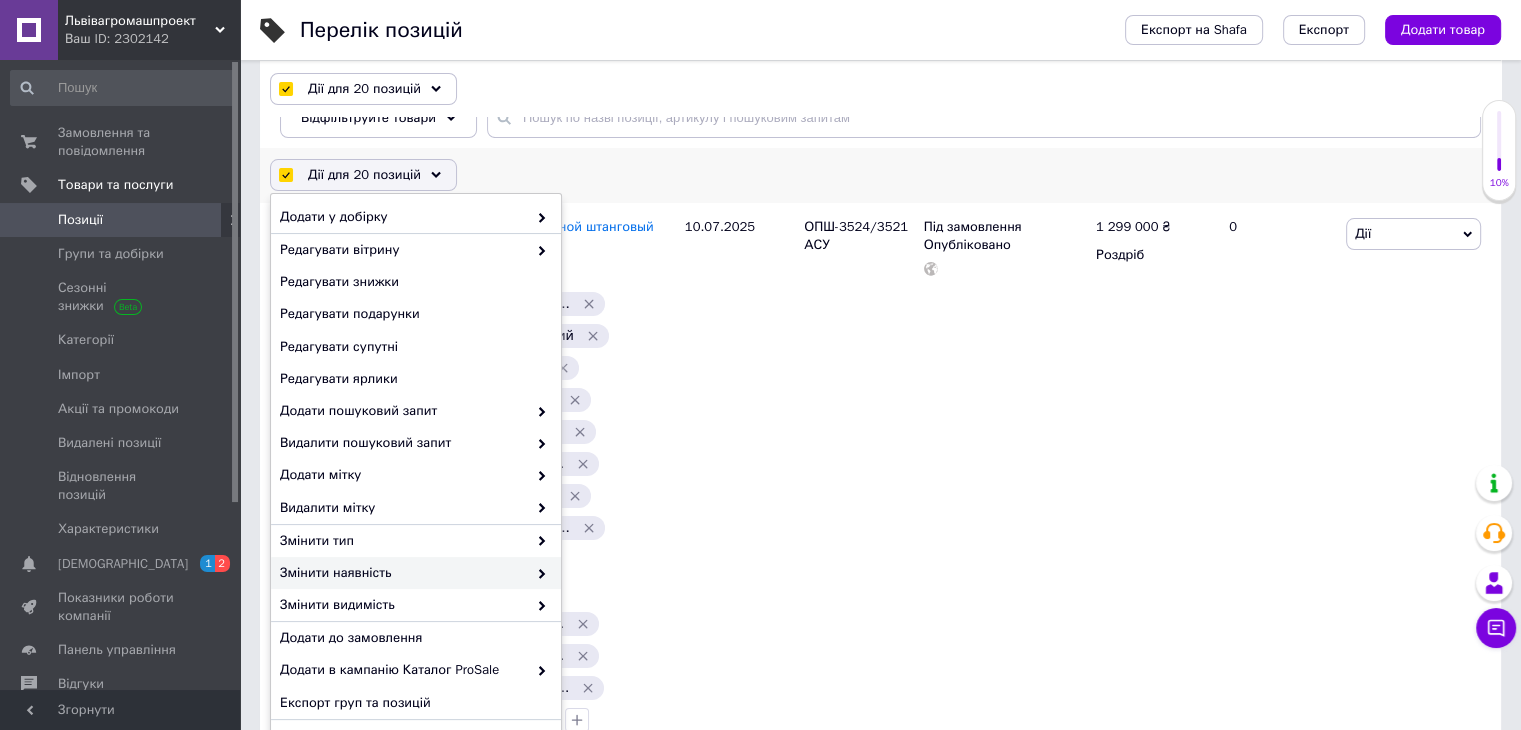 click on "Змінити наявність" at bounding box center [403, 573] 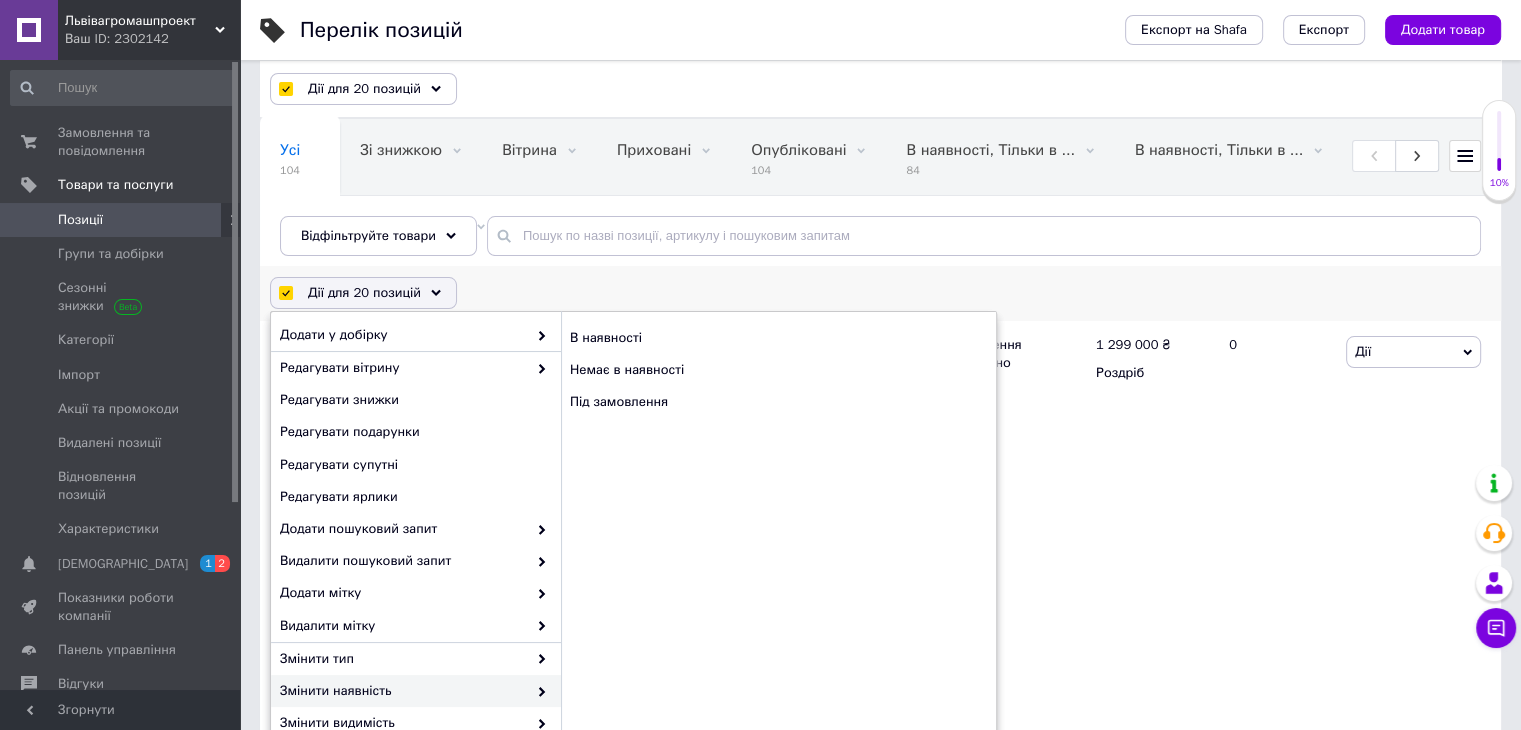 scroll, scrollTop: 0, scrollLeft: 0, axis: both 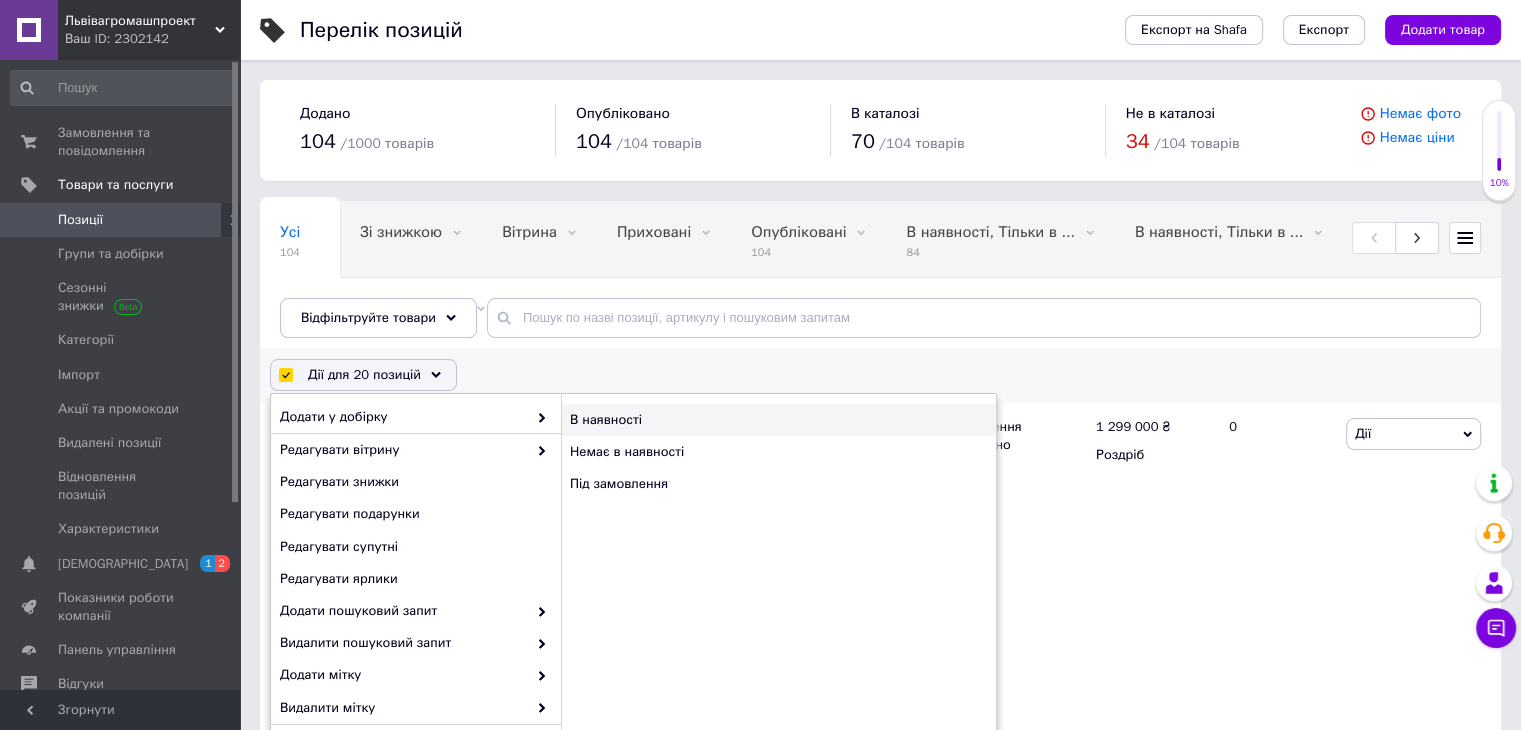 click on "В наявності" at bounding box center [778, 420] 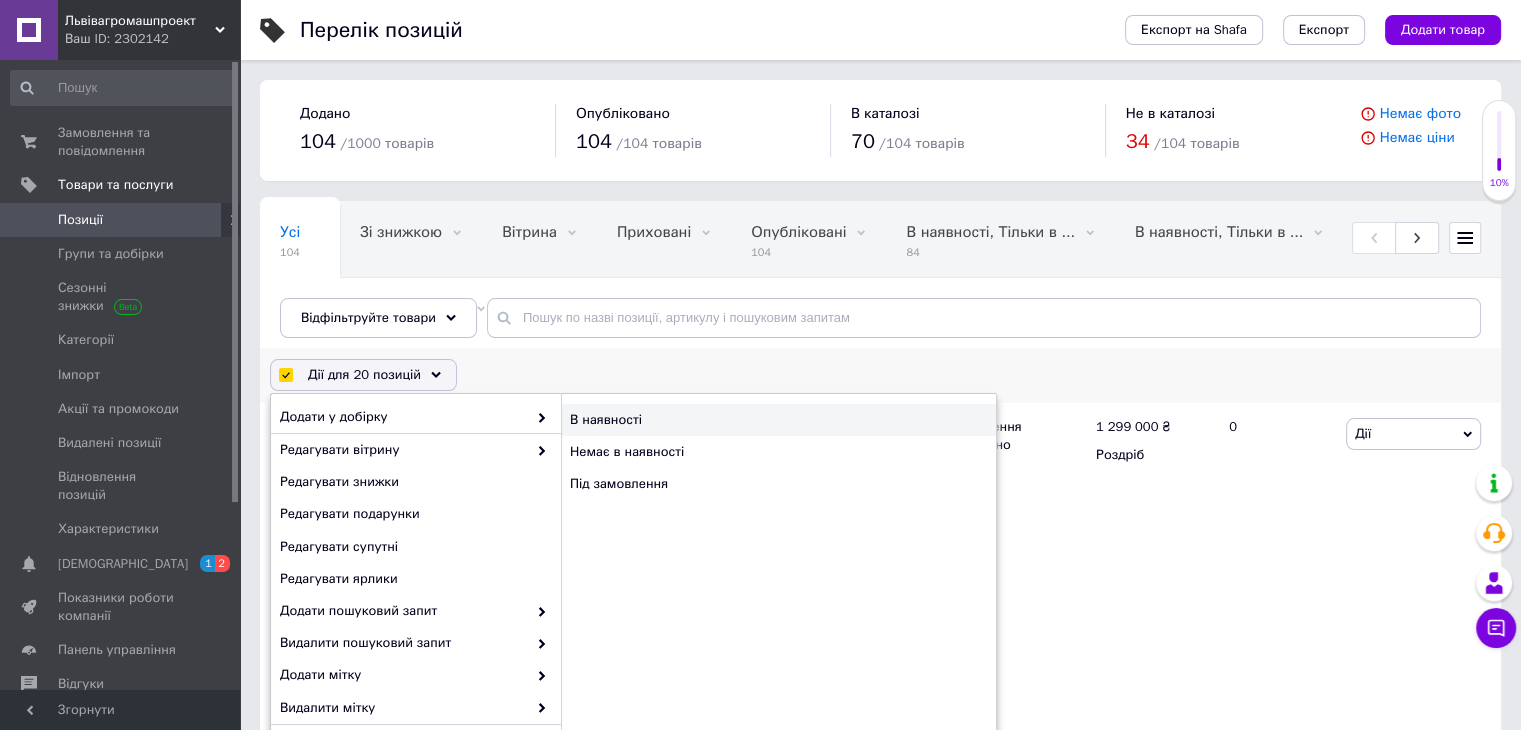 checkbox on "false" 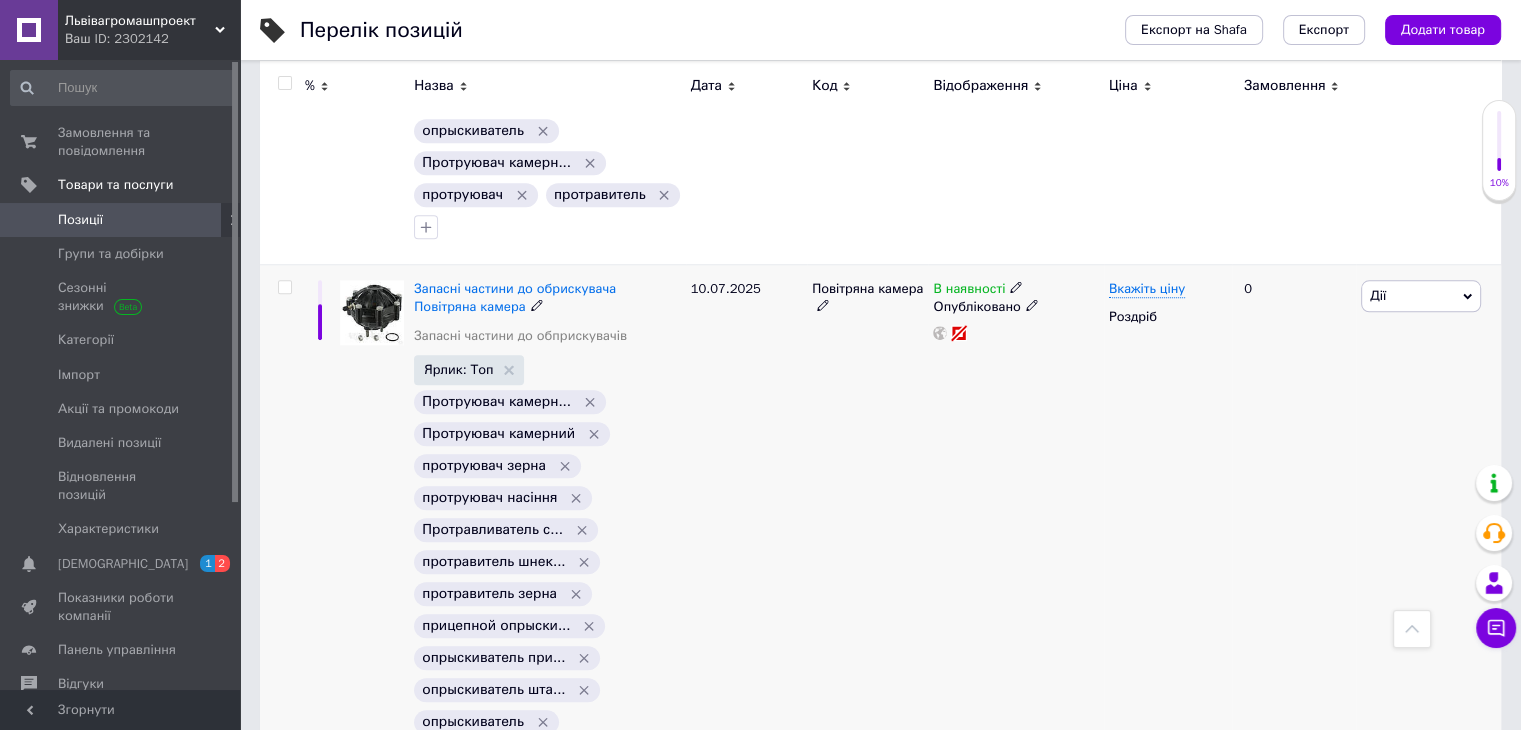 scroll, scrollTop: 9812, scrollLeft: 0, axis: vertical 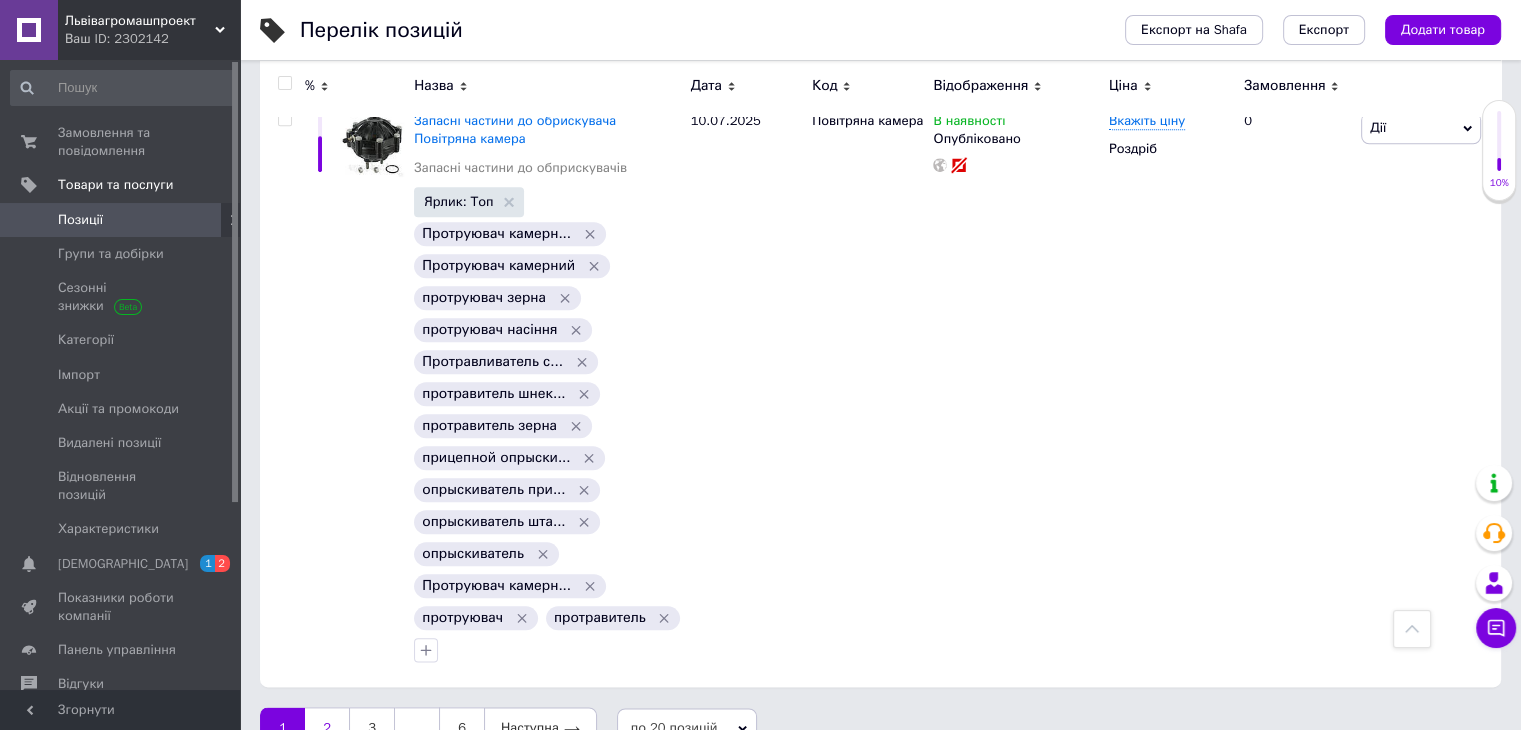 click on "2" at bounding box center [327, 728] 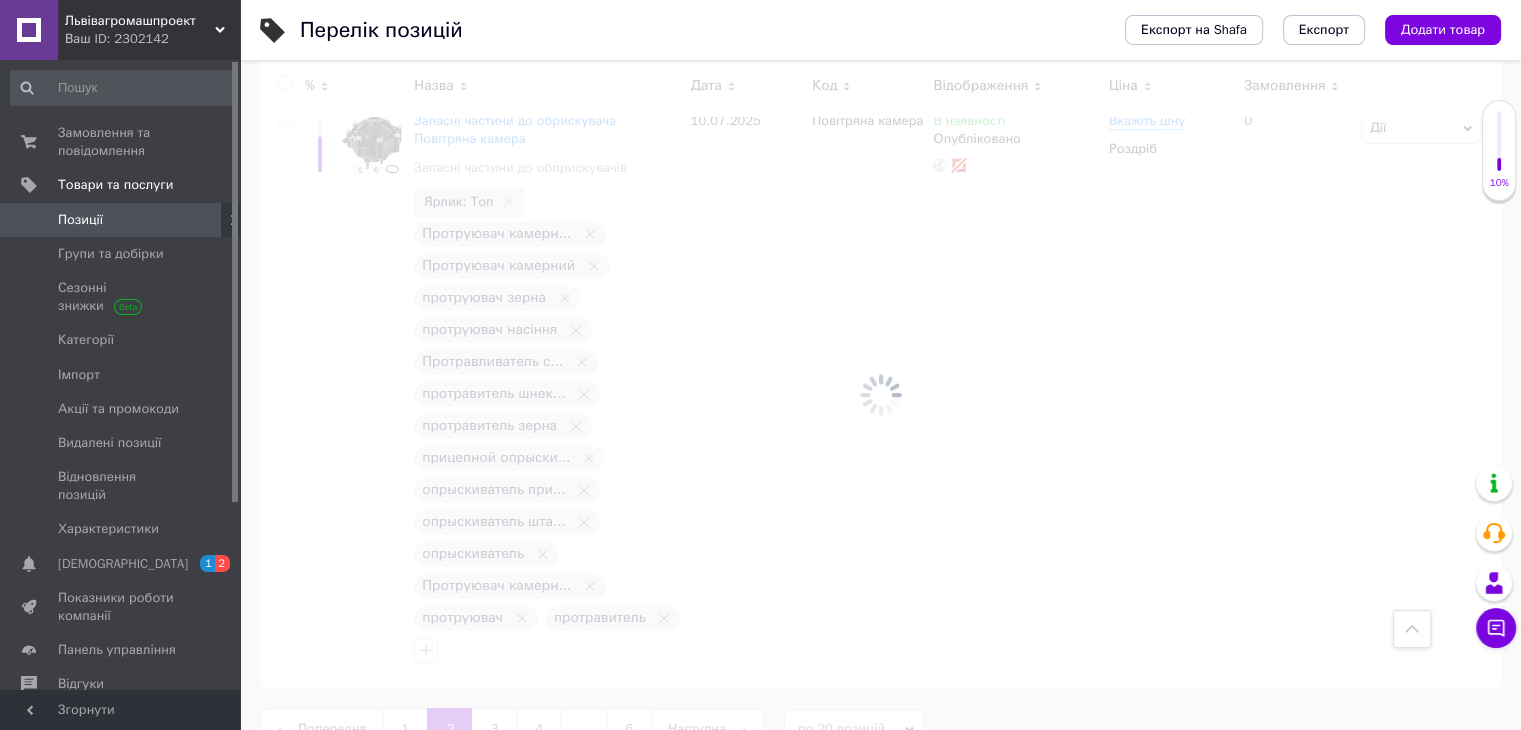 scroll, scrollTop: 4552, scrollLeft: 0, axis: vertical 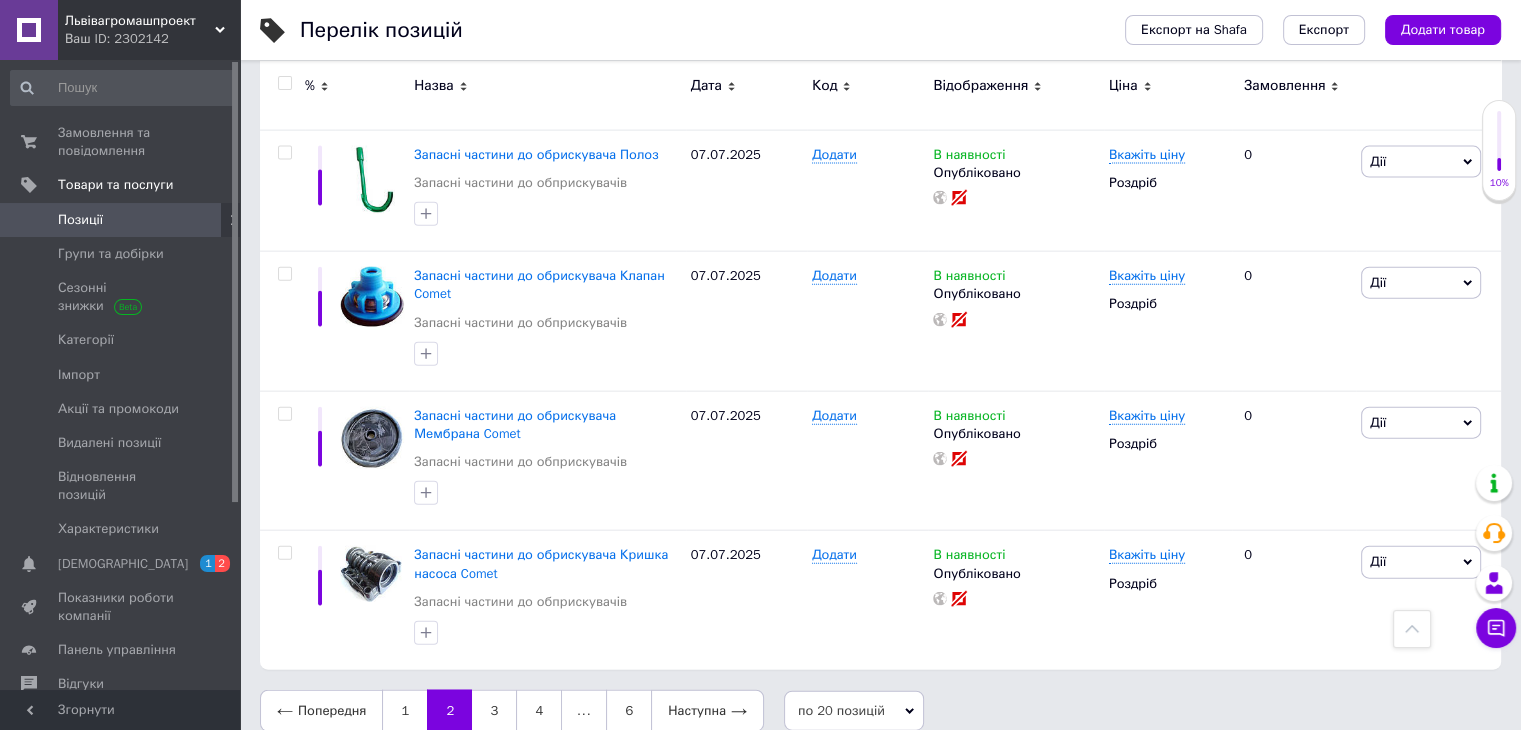 click at bounding box center [284, 83] 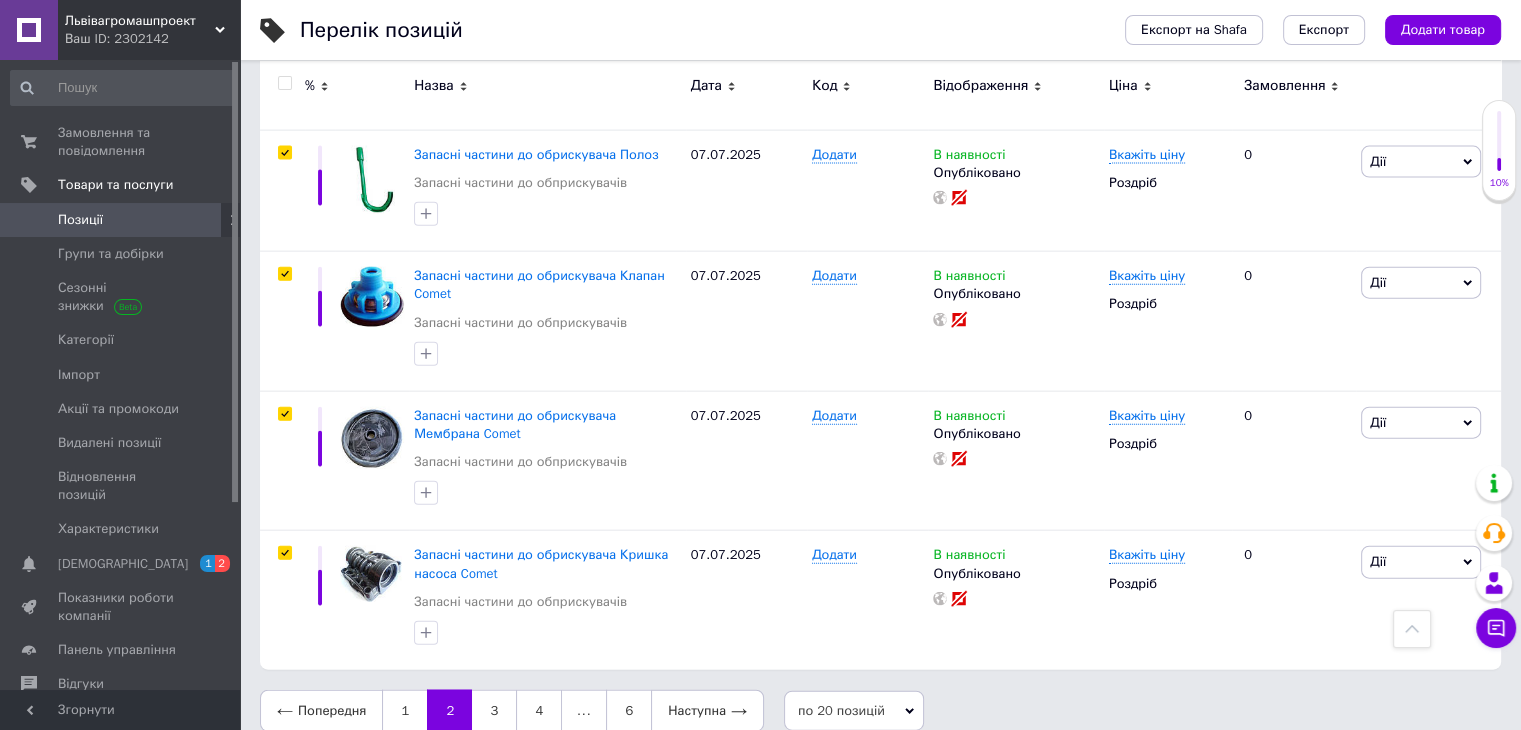 checkbox on "true" 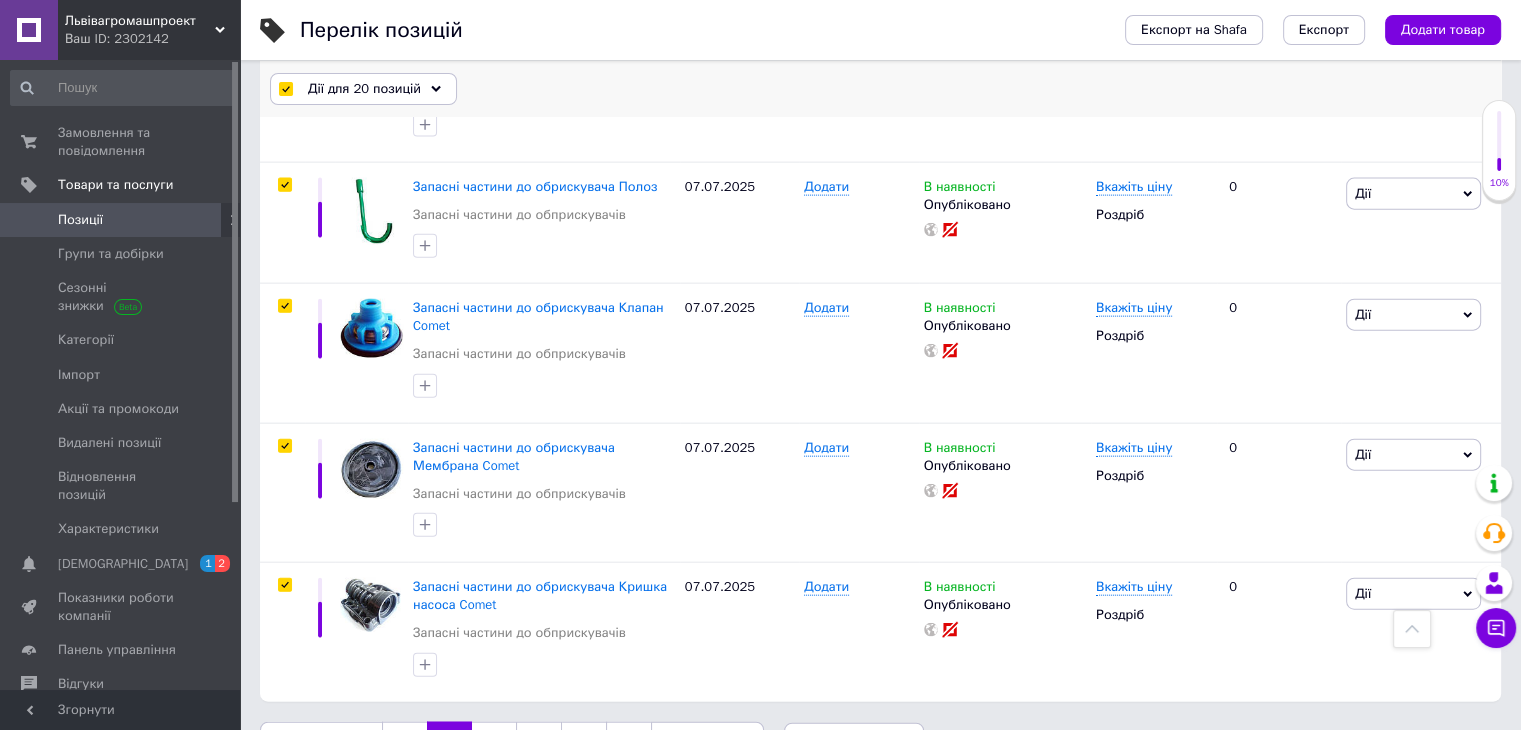 click on "Дії для 20 позицій" at bounding box center (363, 89) 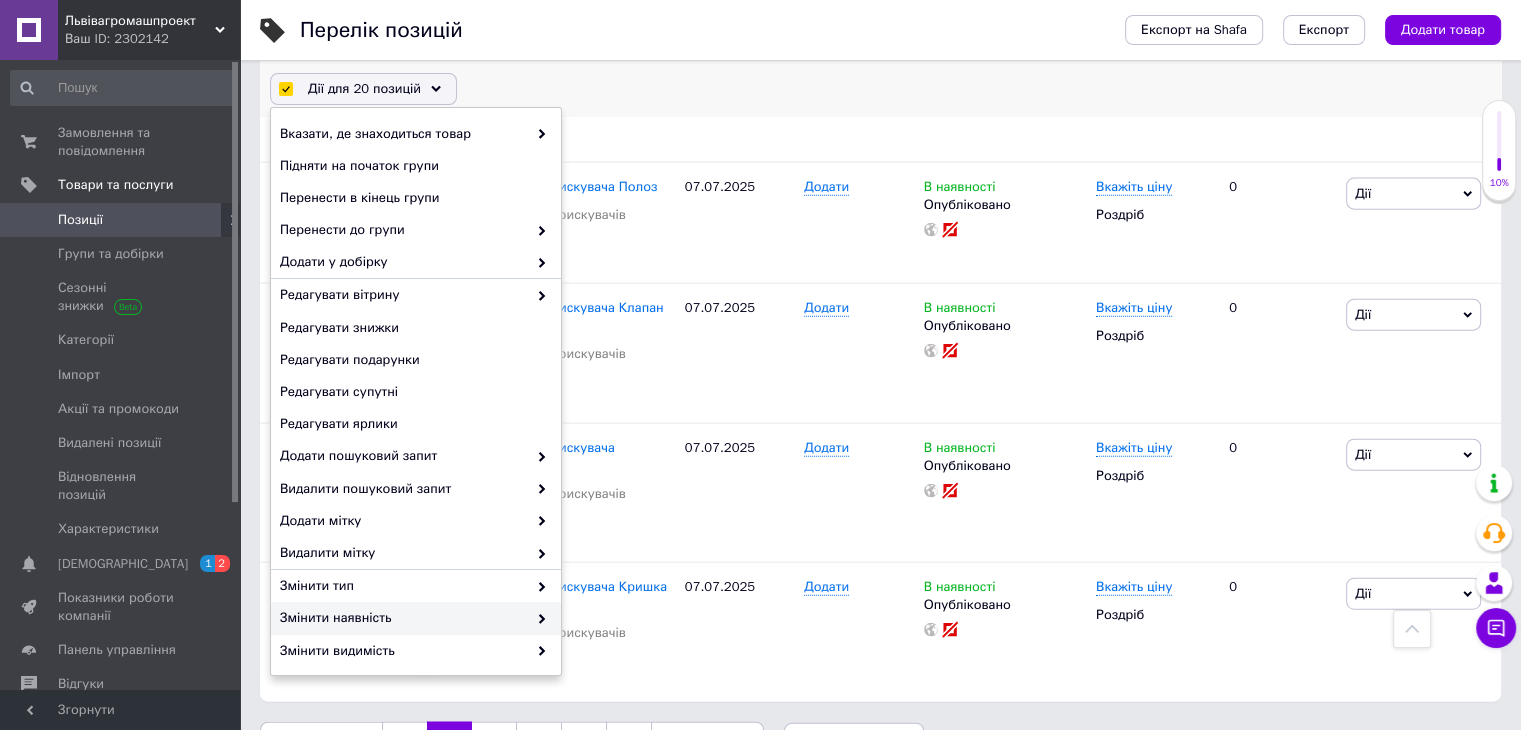 click on "Змінити наявність" at bounding box center [416, 618] 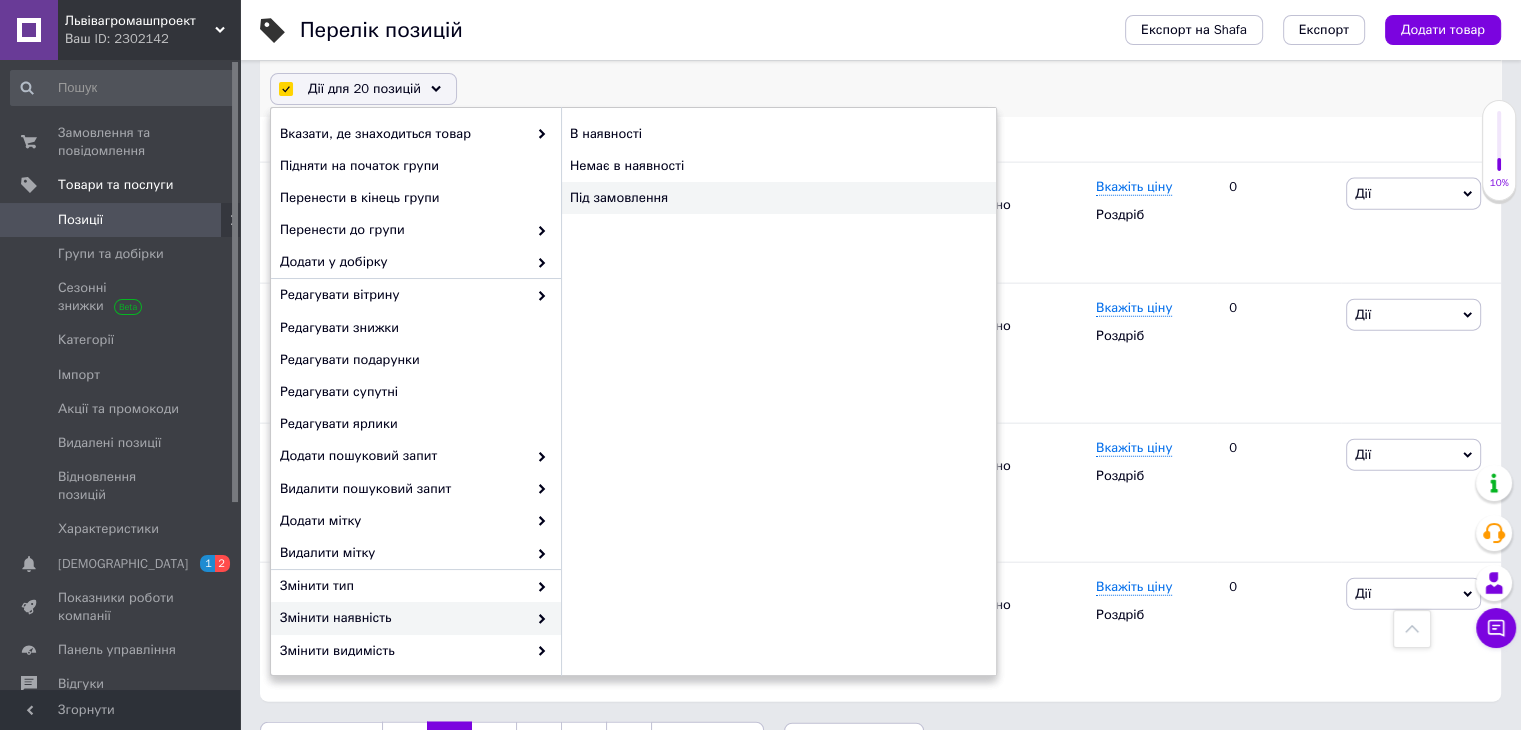 click on "Під замовлення" at bounding box center (778, 198) 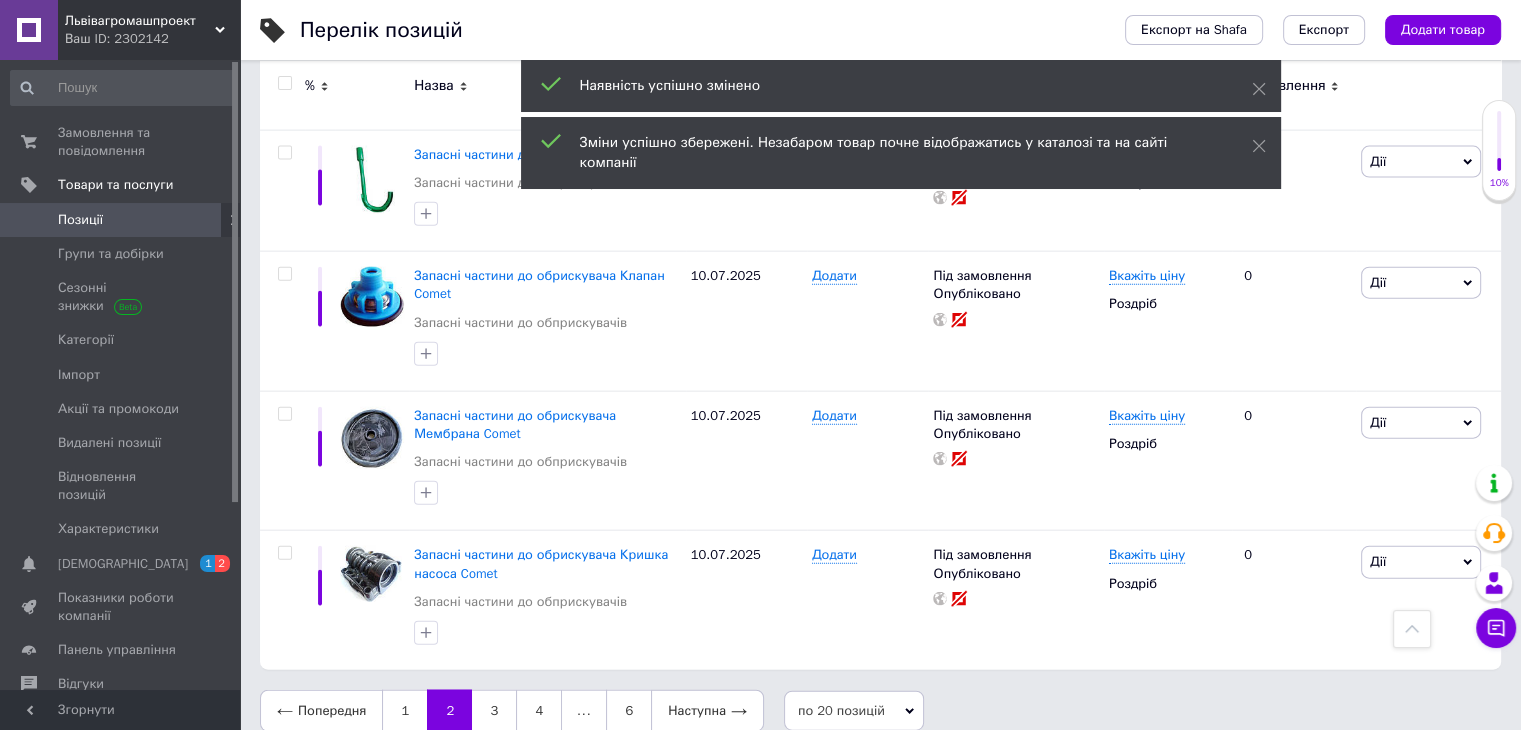 click at bounding box center [284, 83] 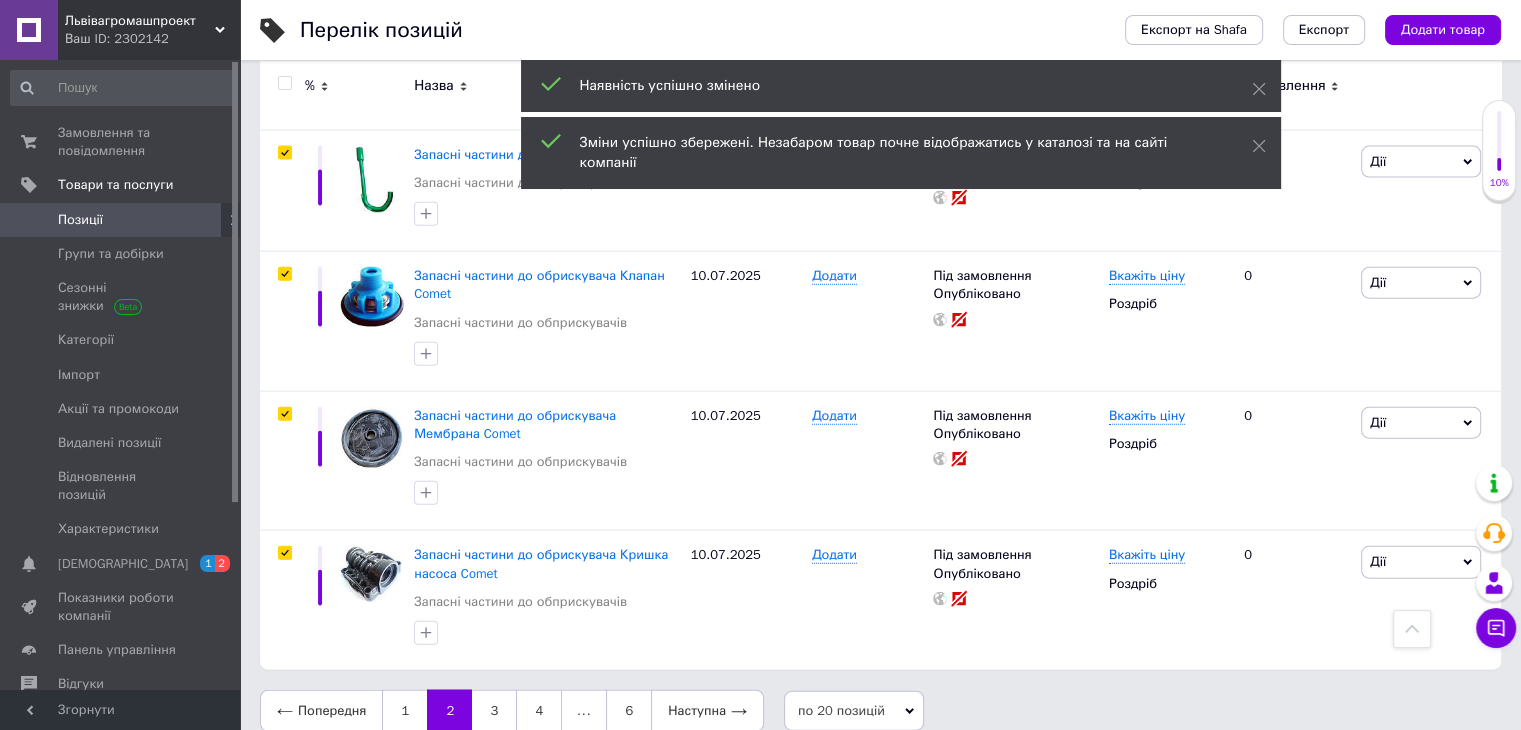 checkbox on "true" 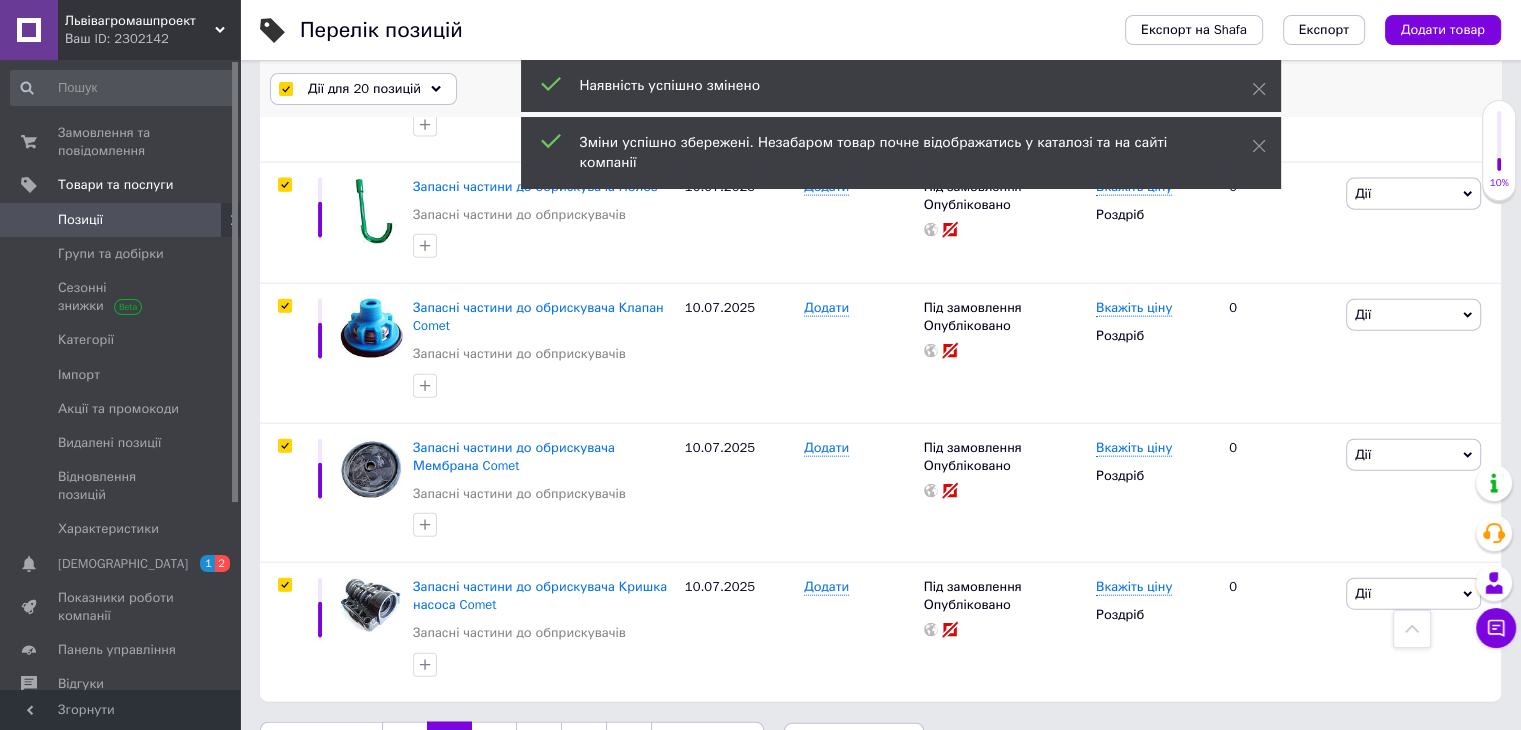 click on "Дії для 20 позицій" at bounding box center (364, 89) 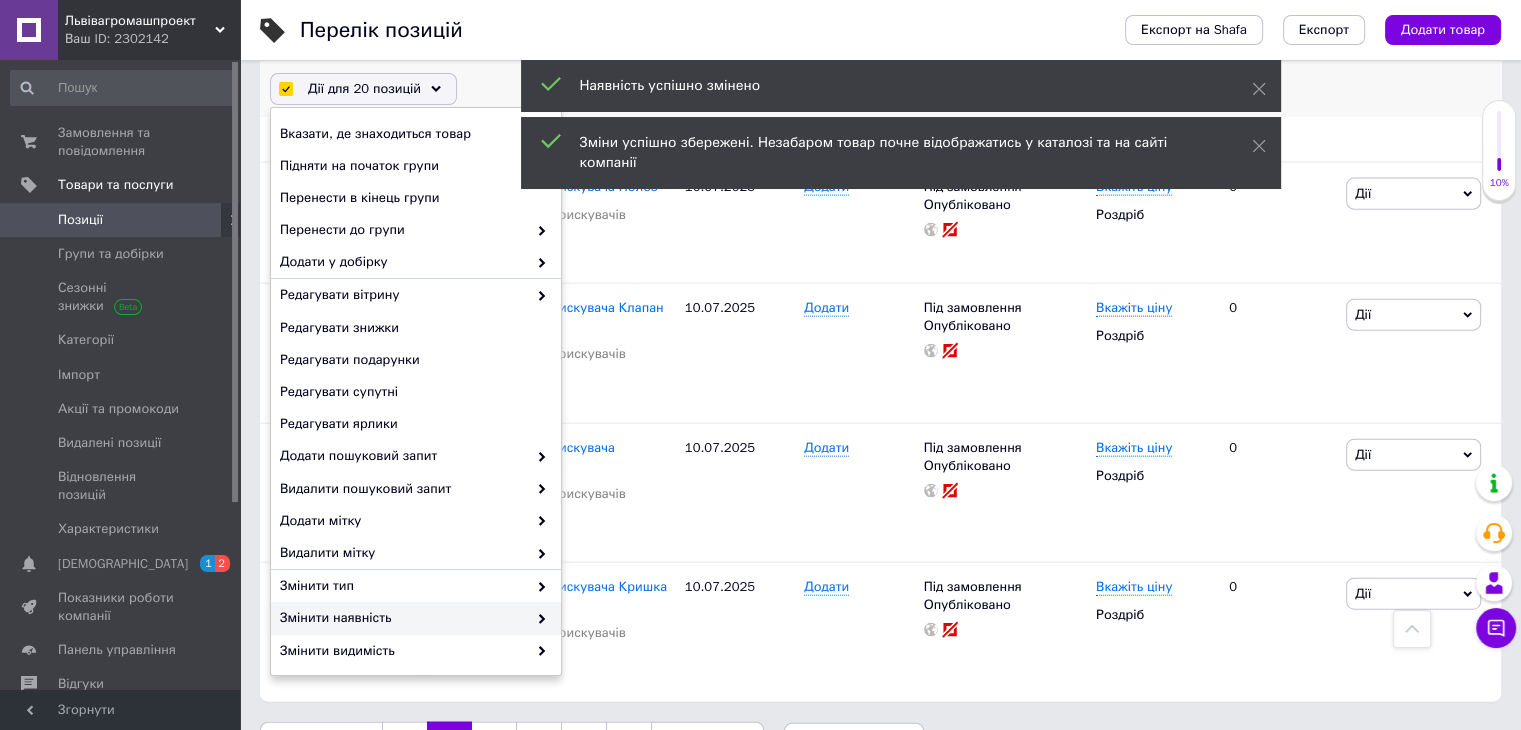 click on "Змінити наявність" at bounding box center [403, 618] 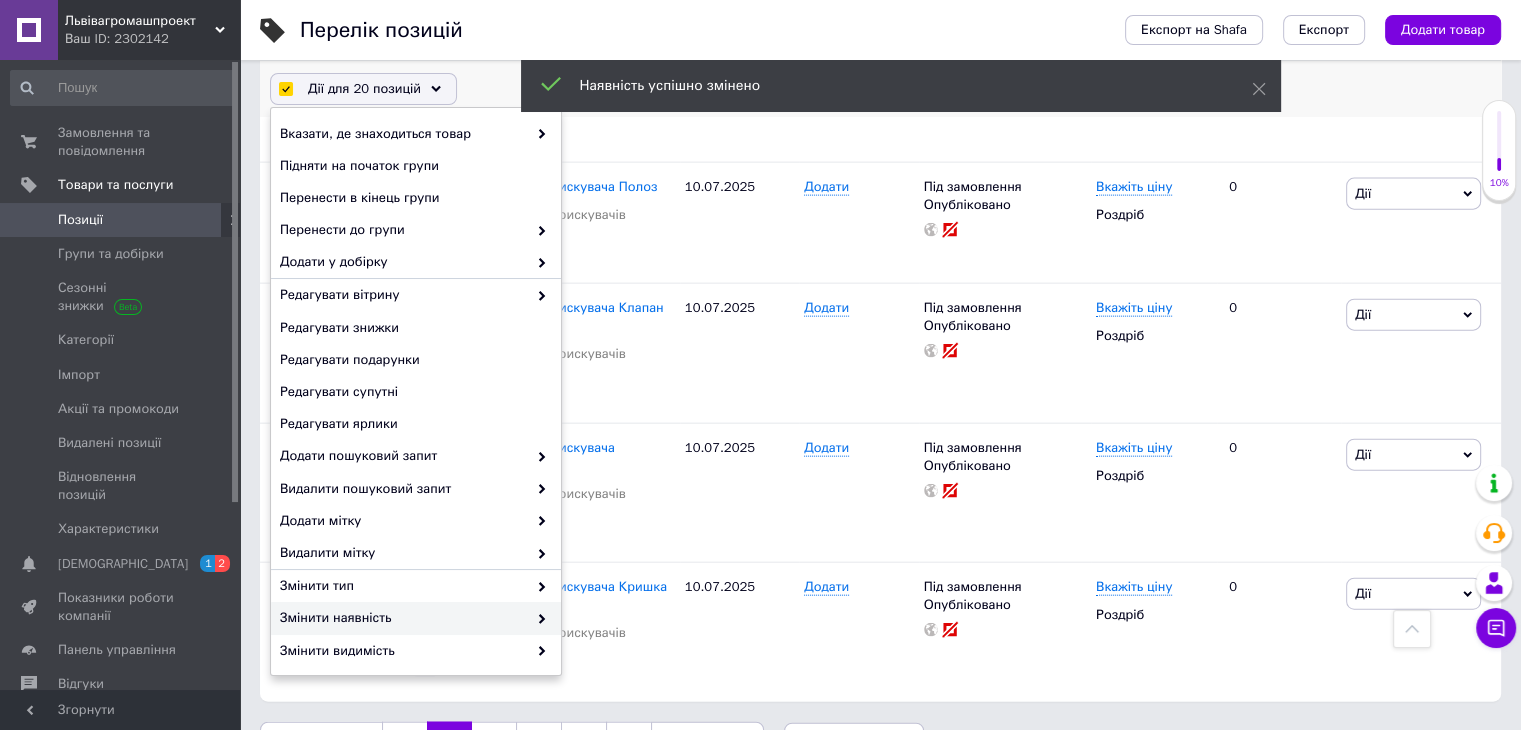 click on "Змінити наявність" at bounding box center (403, 618) 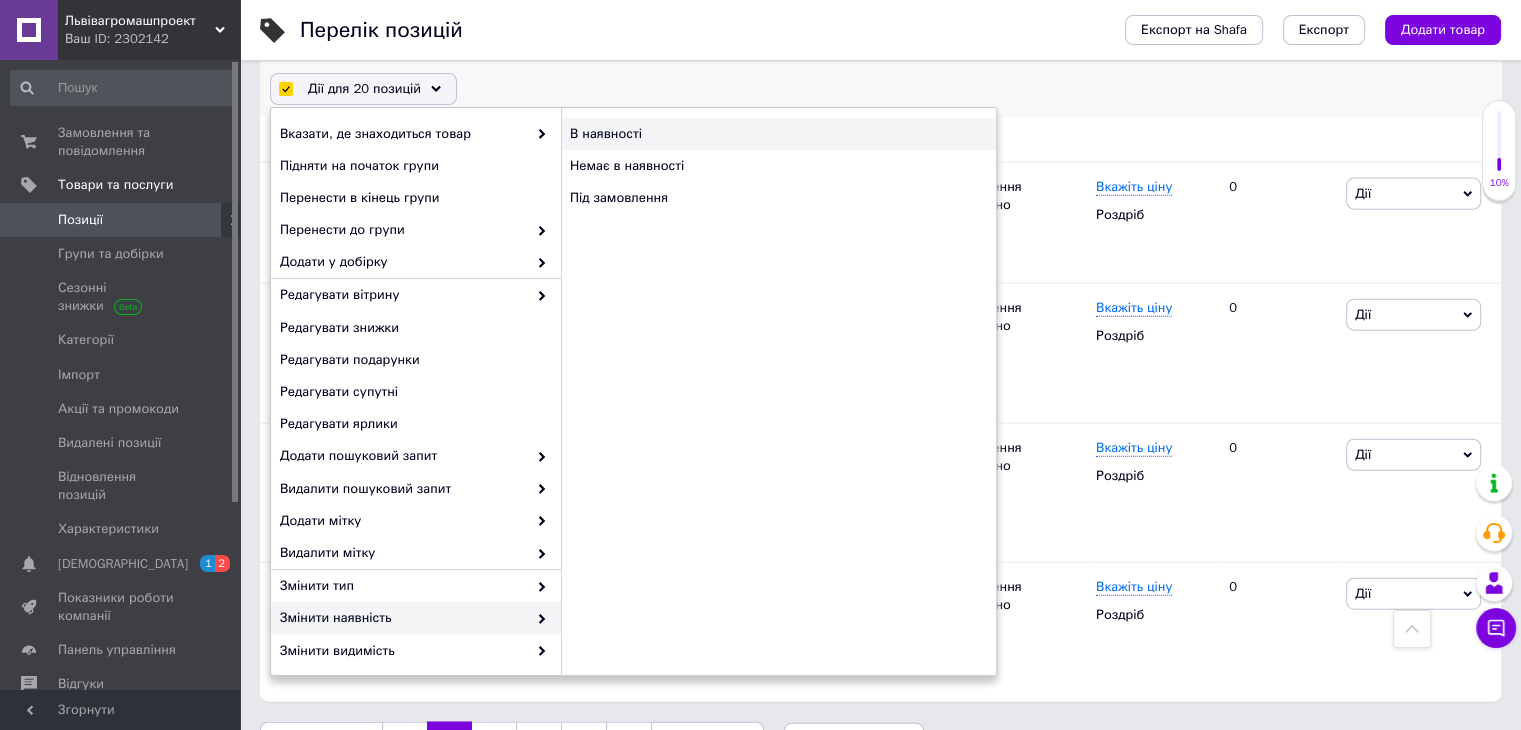 click on "В наявності" at bounding box center [778, 134] 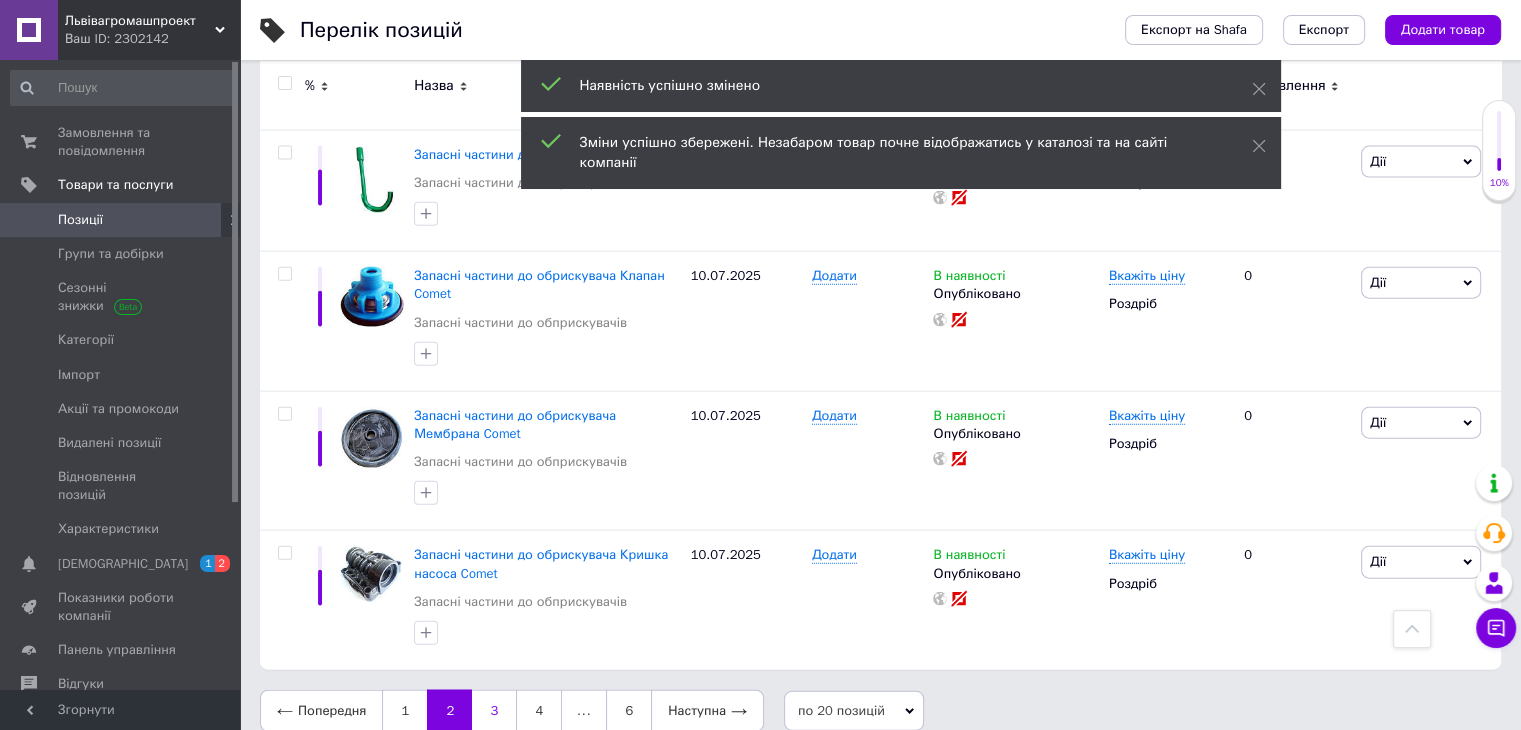 click on "3" at bounding box center (494, 711) 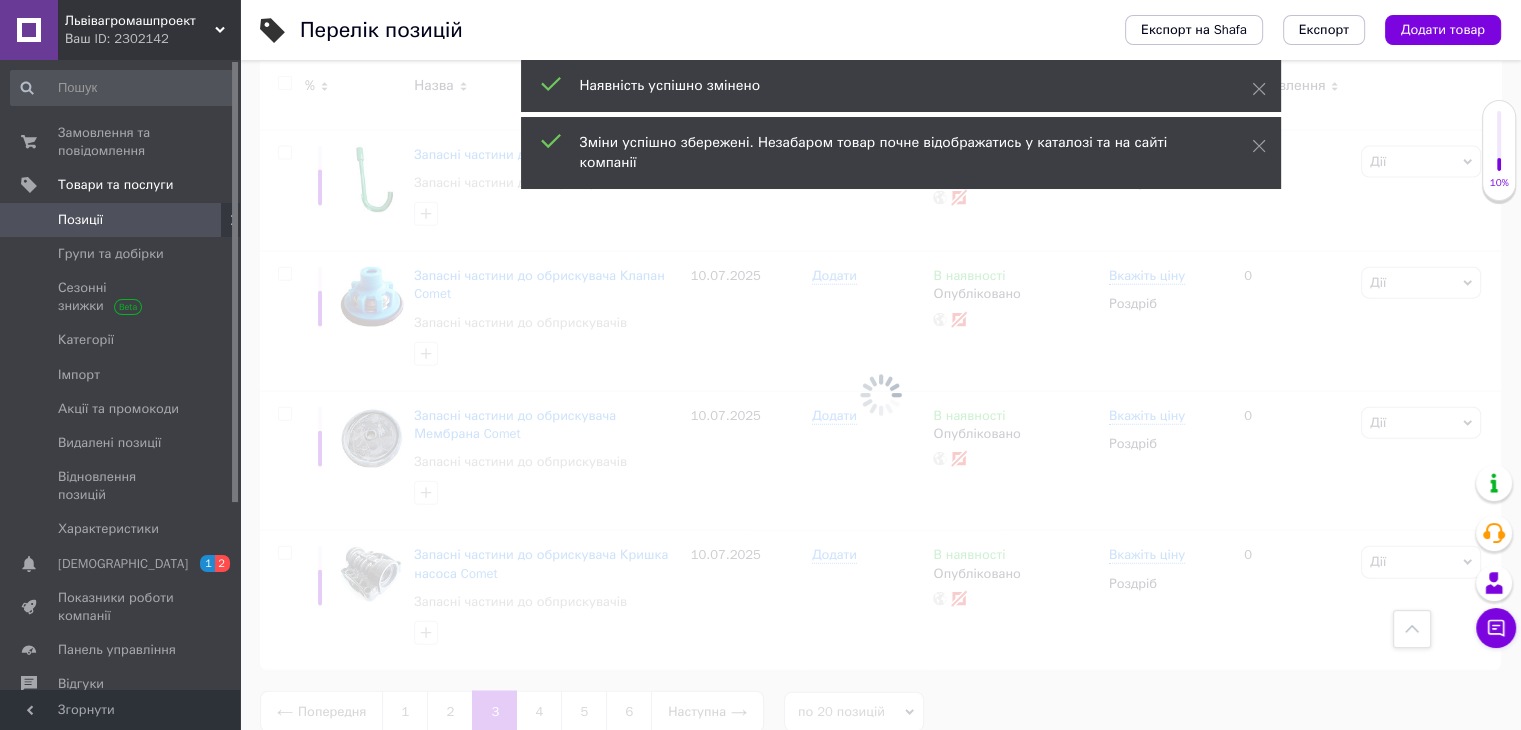 scroll, scrollTop: 2524, scrollLeft: 0, axis: vertical 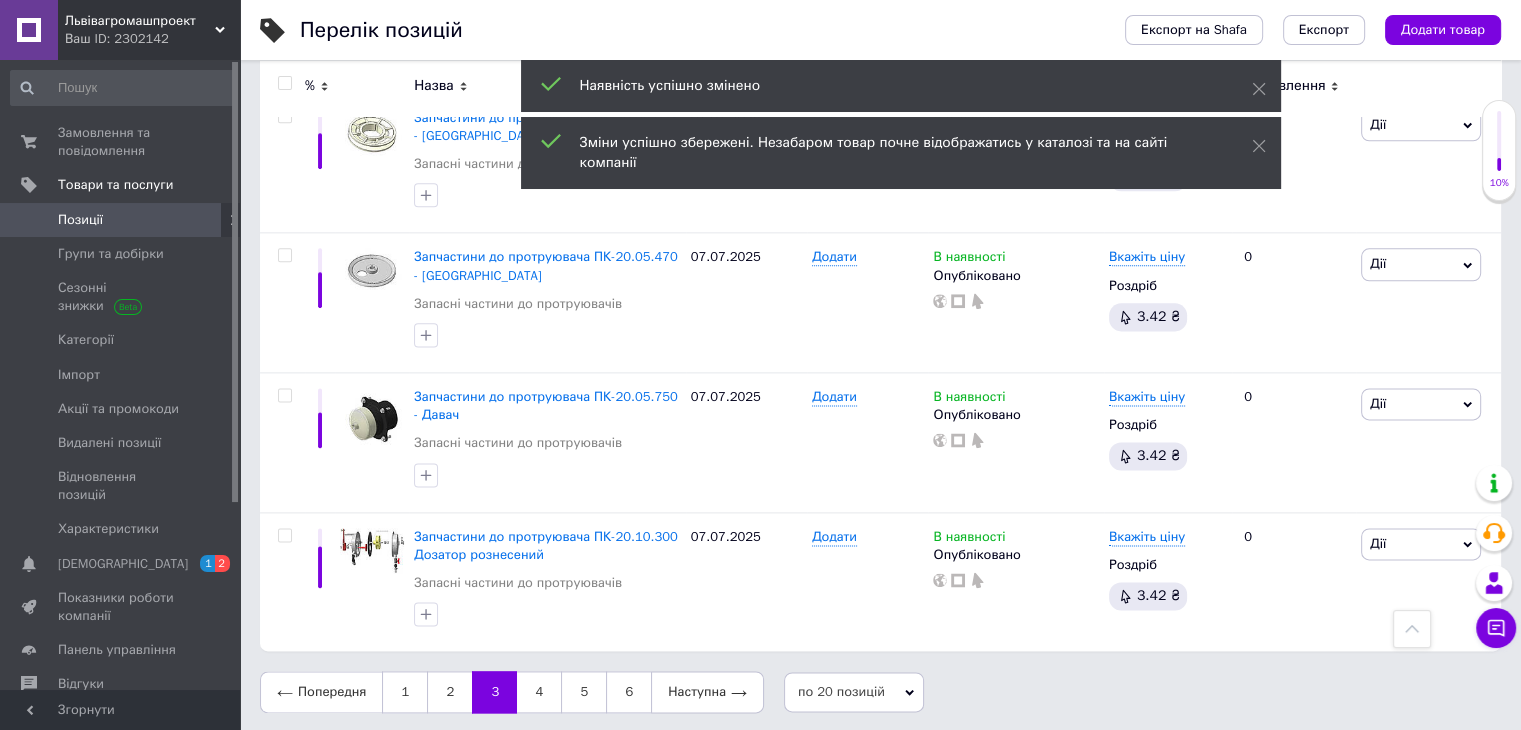 click at bounding box center (284, 83) 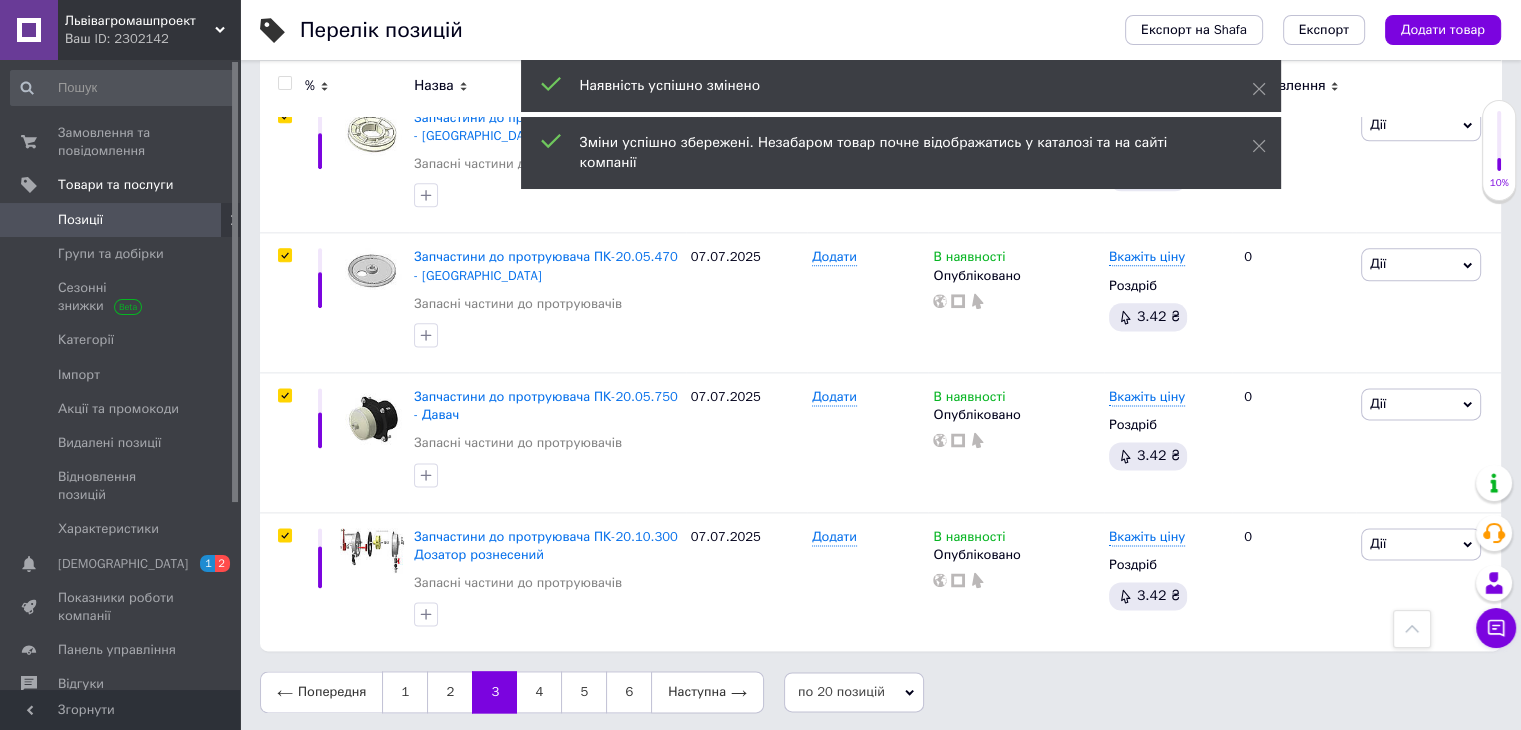 checkbox on "true" 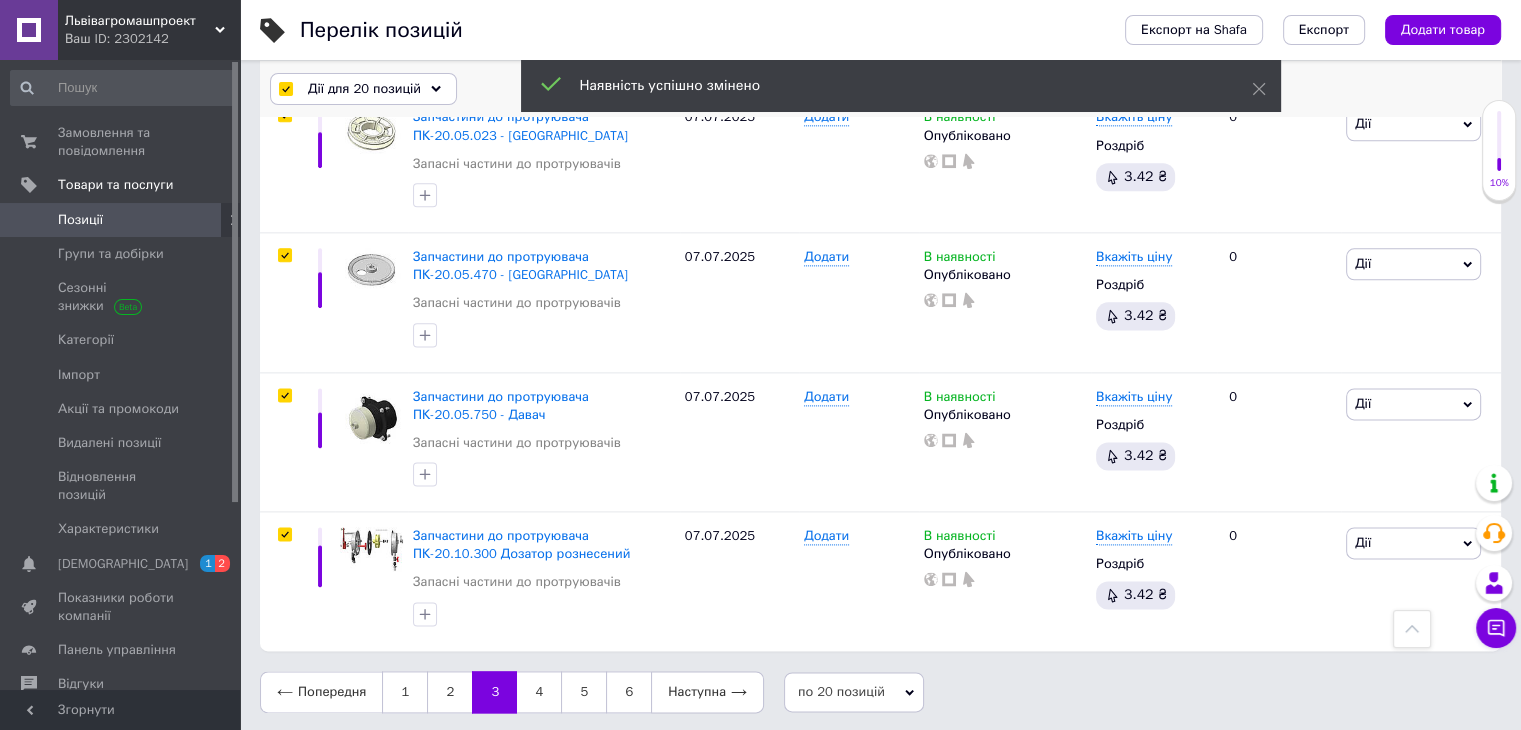 click on "Дії для 20 позицій" at bounding box center [364, 89] 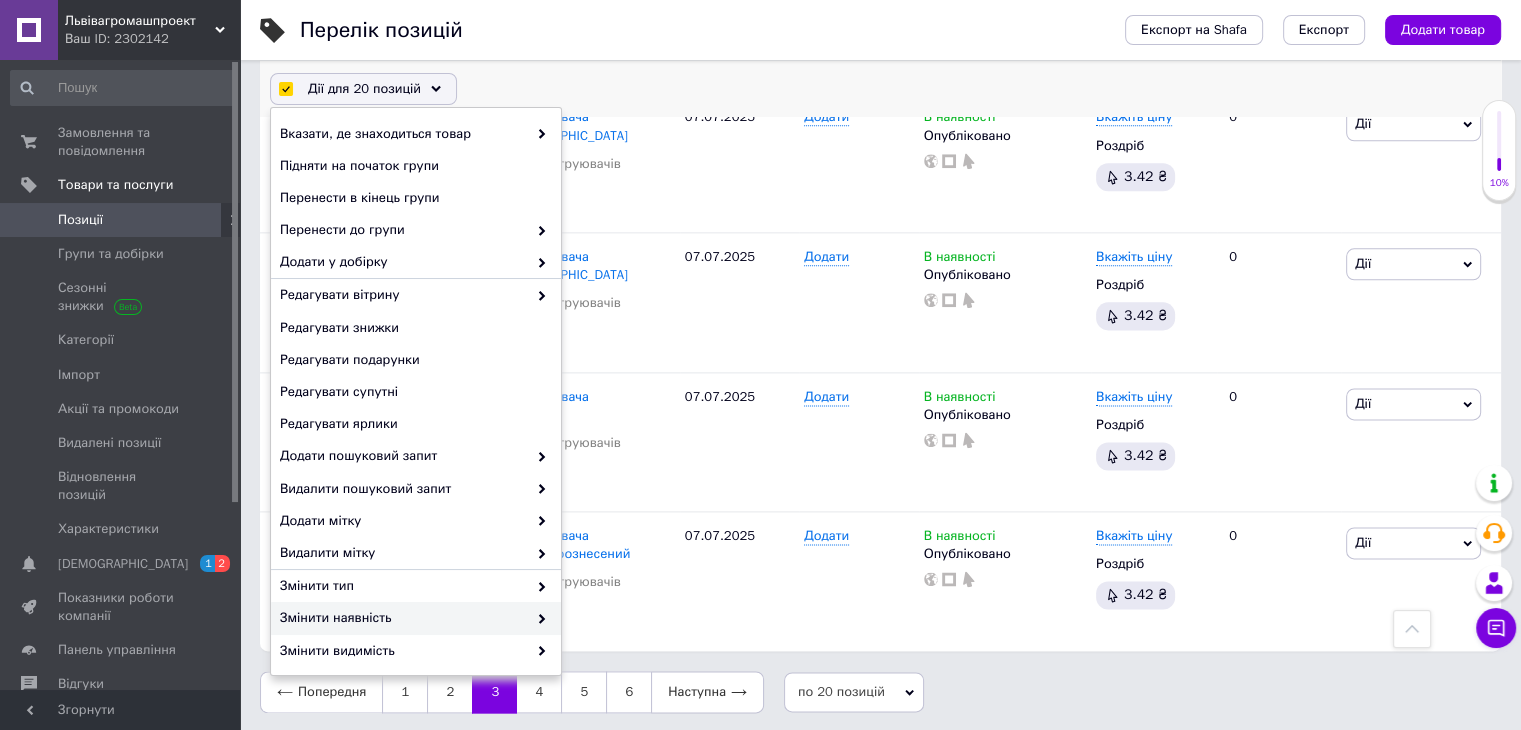 click on "Змінити наявність" at bounding box center [403, 618] 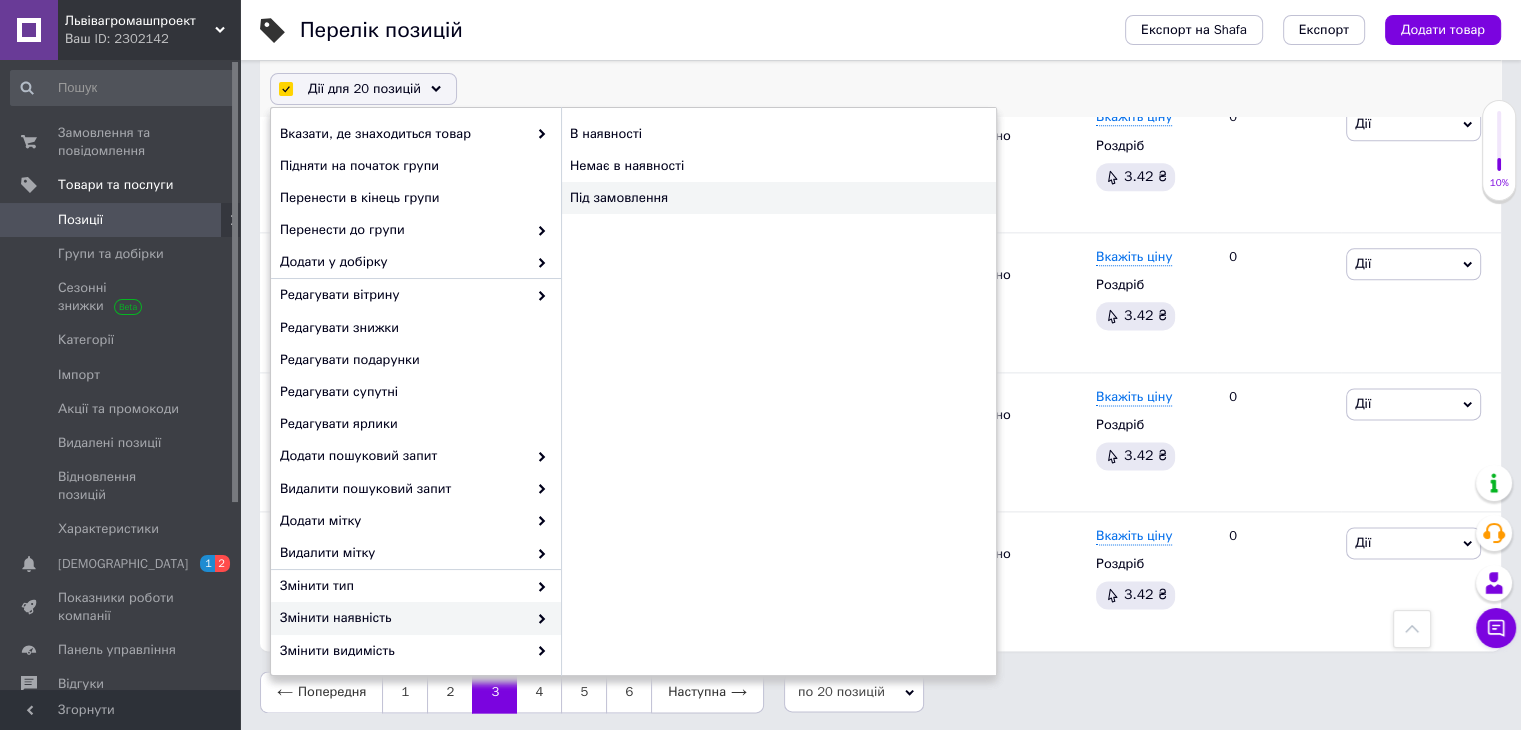 click on "Під замовлення" at bounding box center [778, 198] 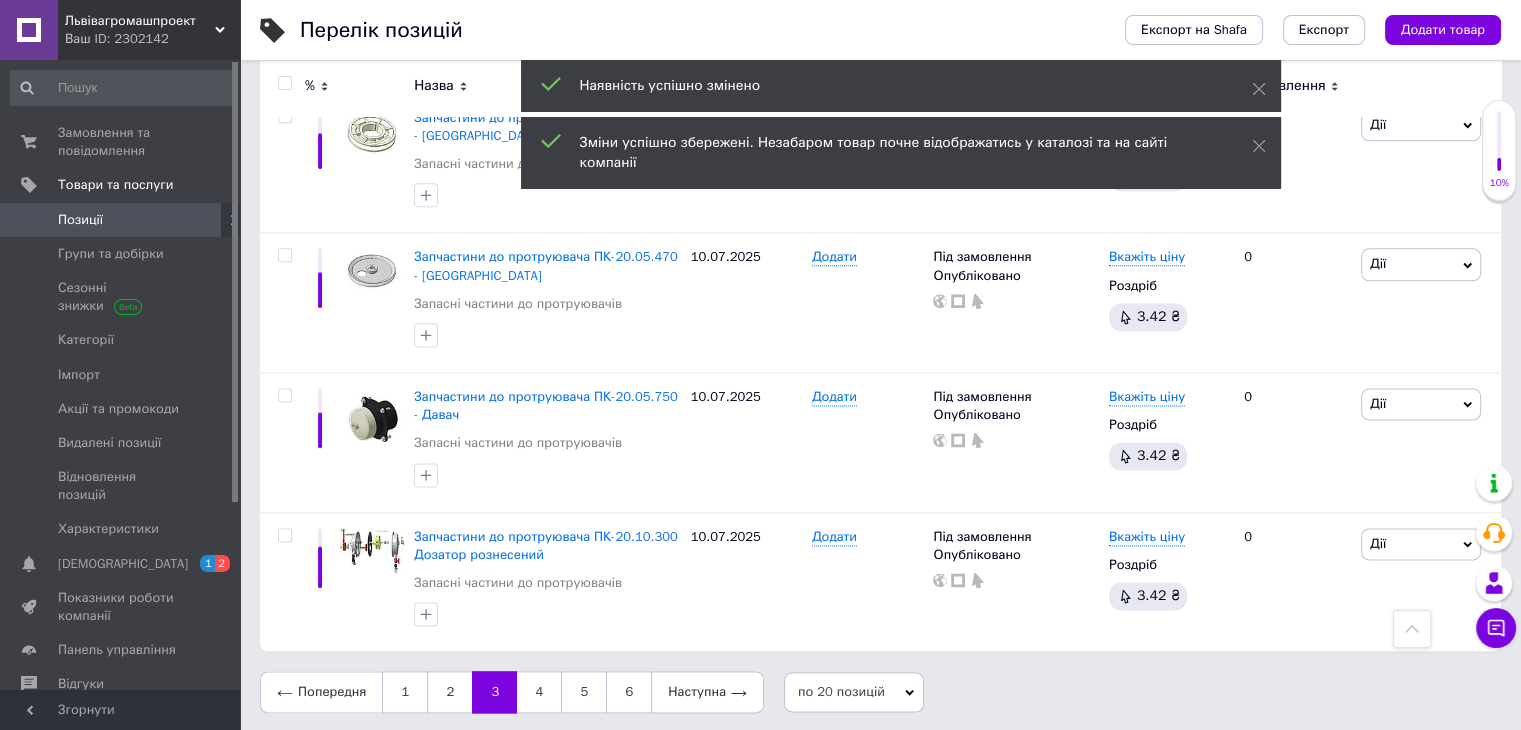 click at bounding box center [284, 83] 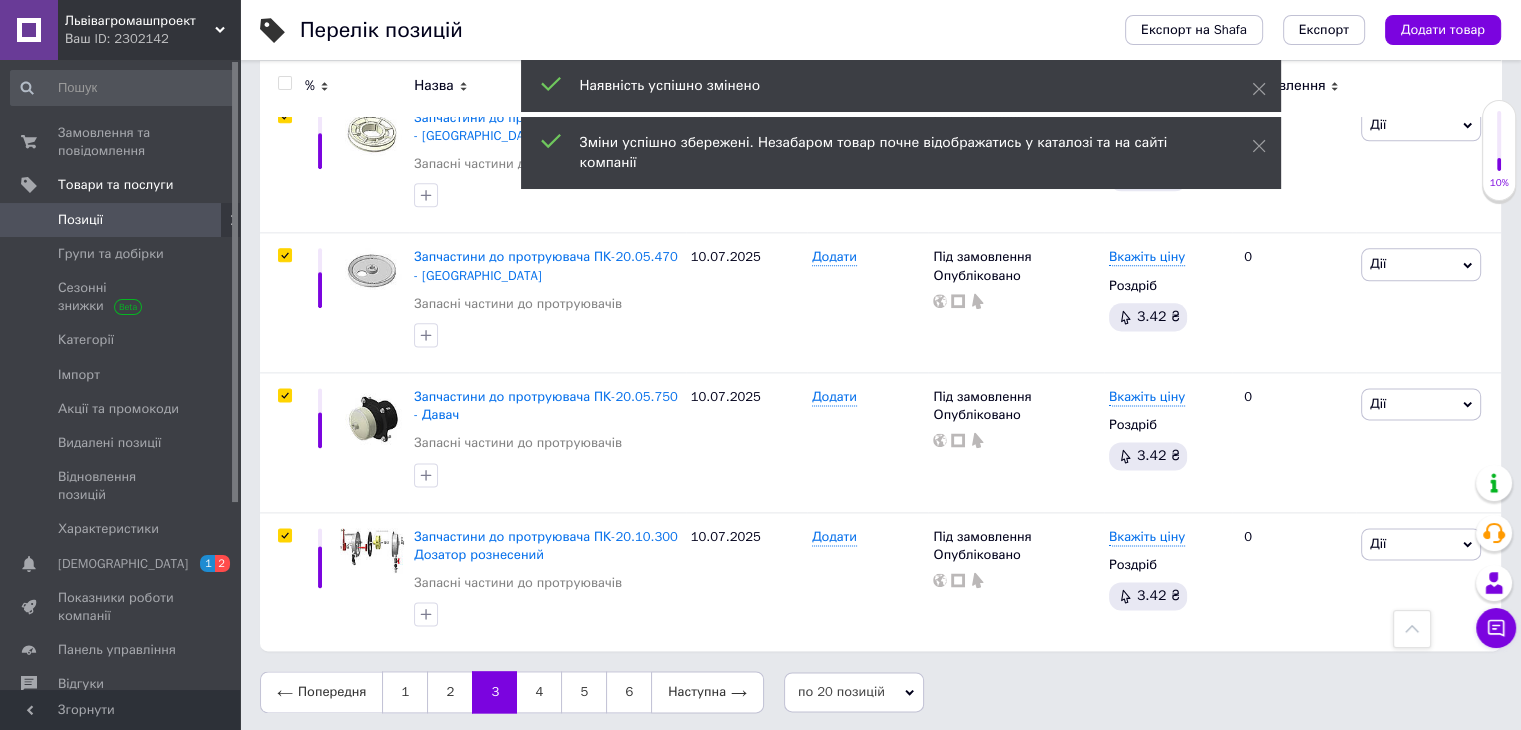 type 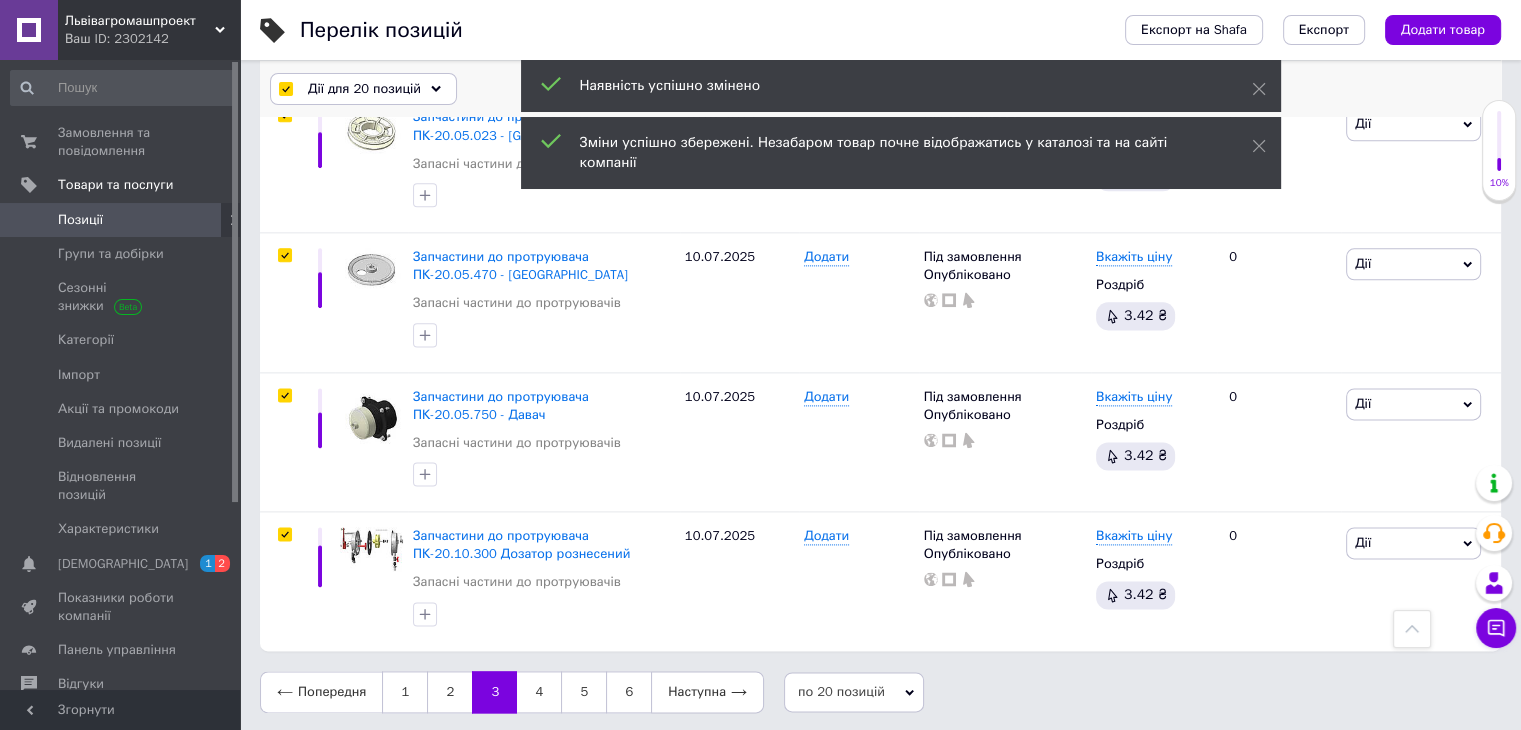 click on "Дії для 20 позицій" at bounding box center [364, 89] 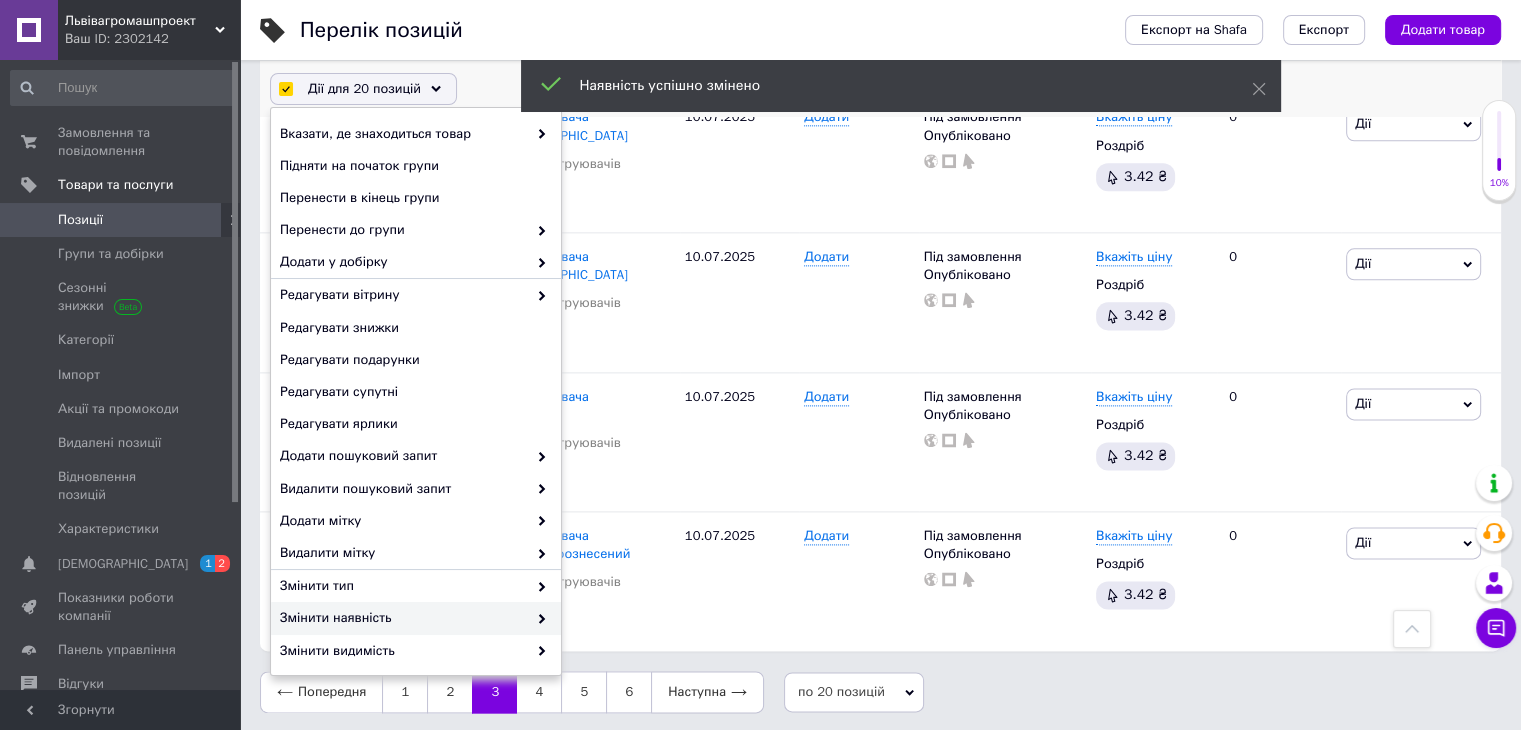 click on "Змінити наявність" at bounding box center (403, 618) 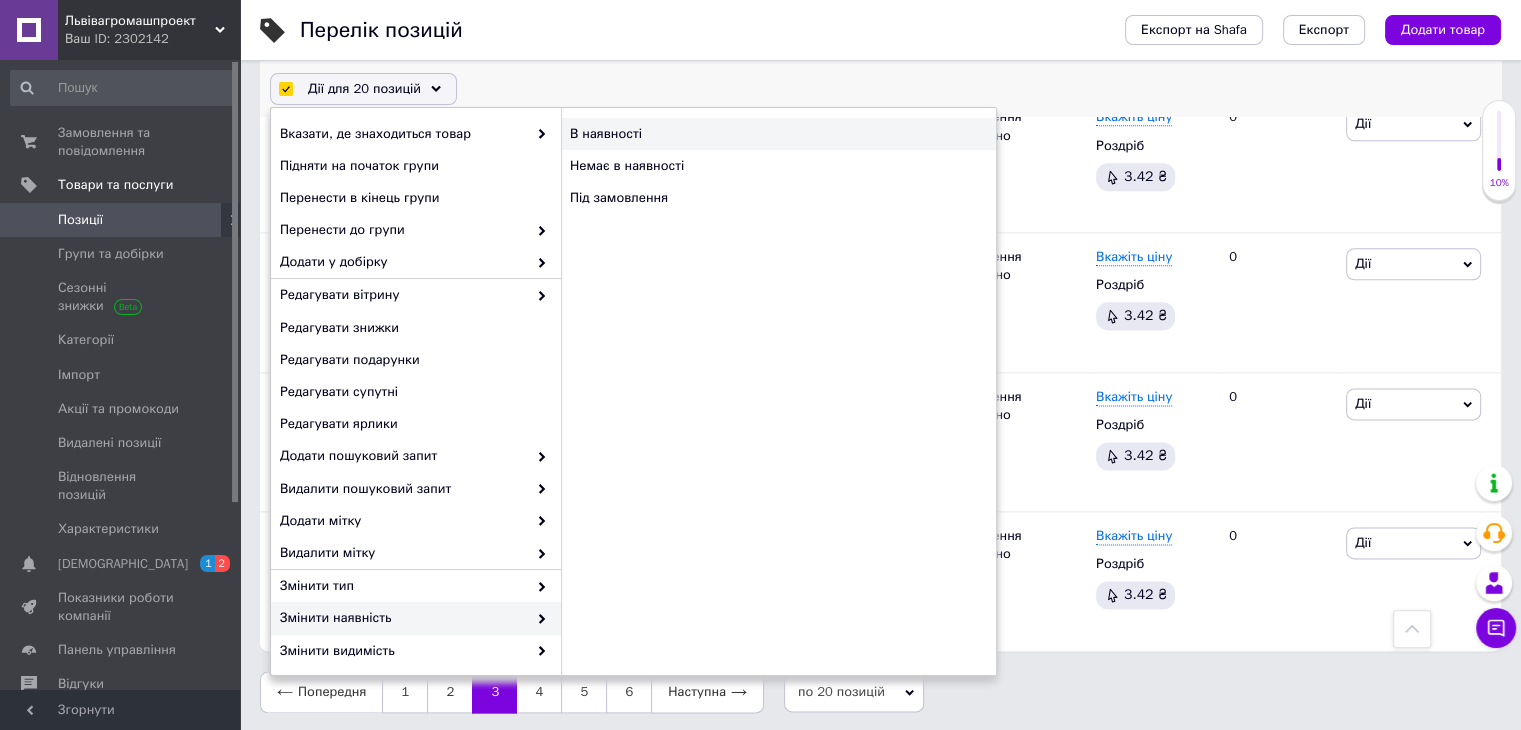 click on "В наявності" at bounding box center [778, 134] 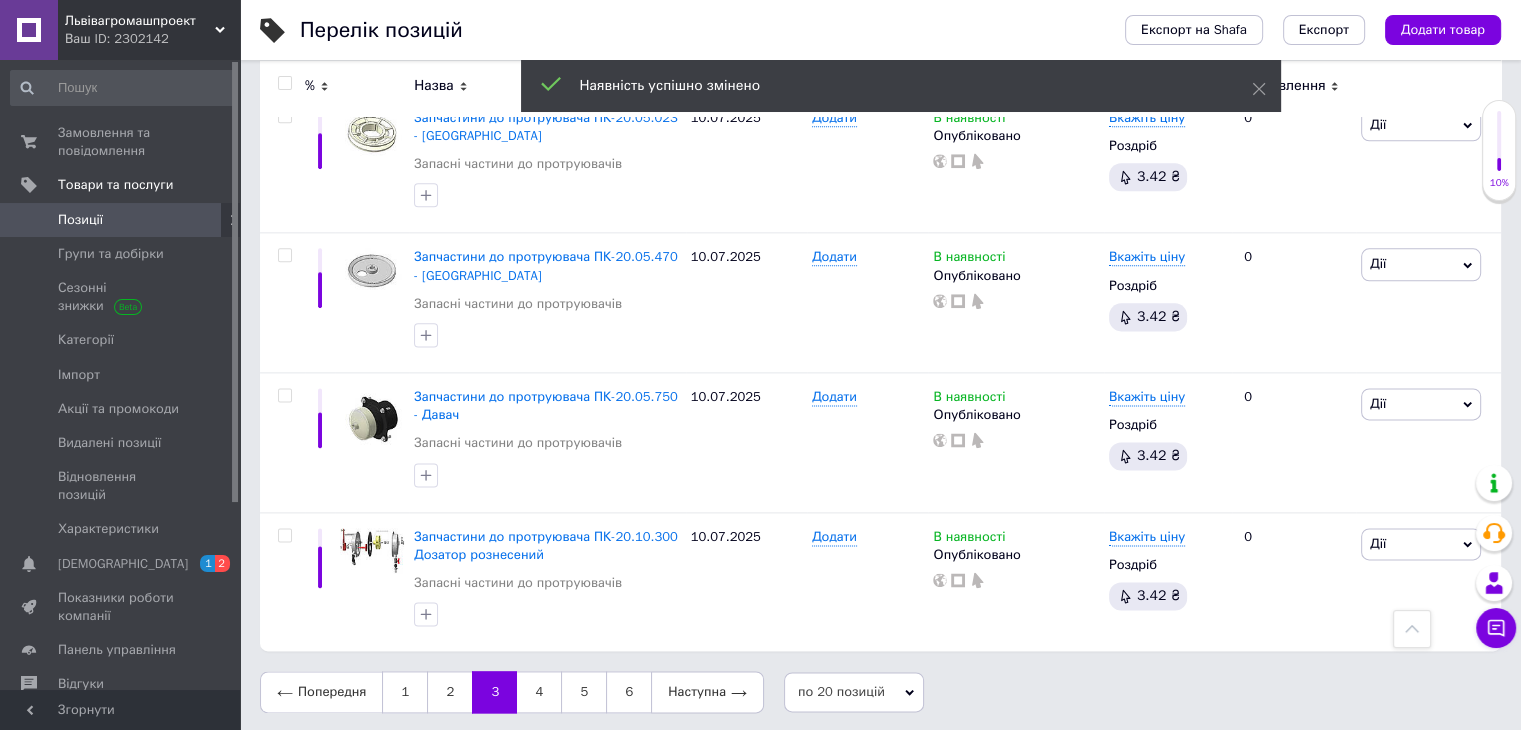click on "4" at bounding box center [539, 692] 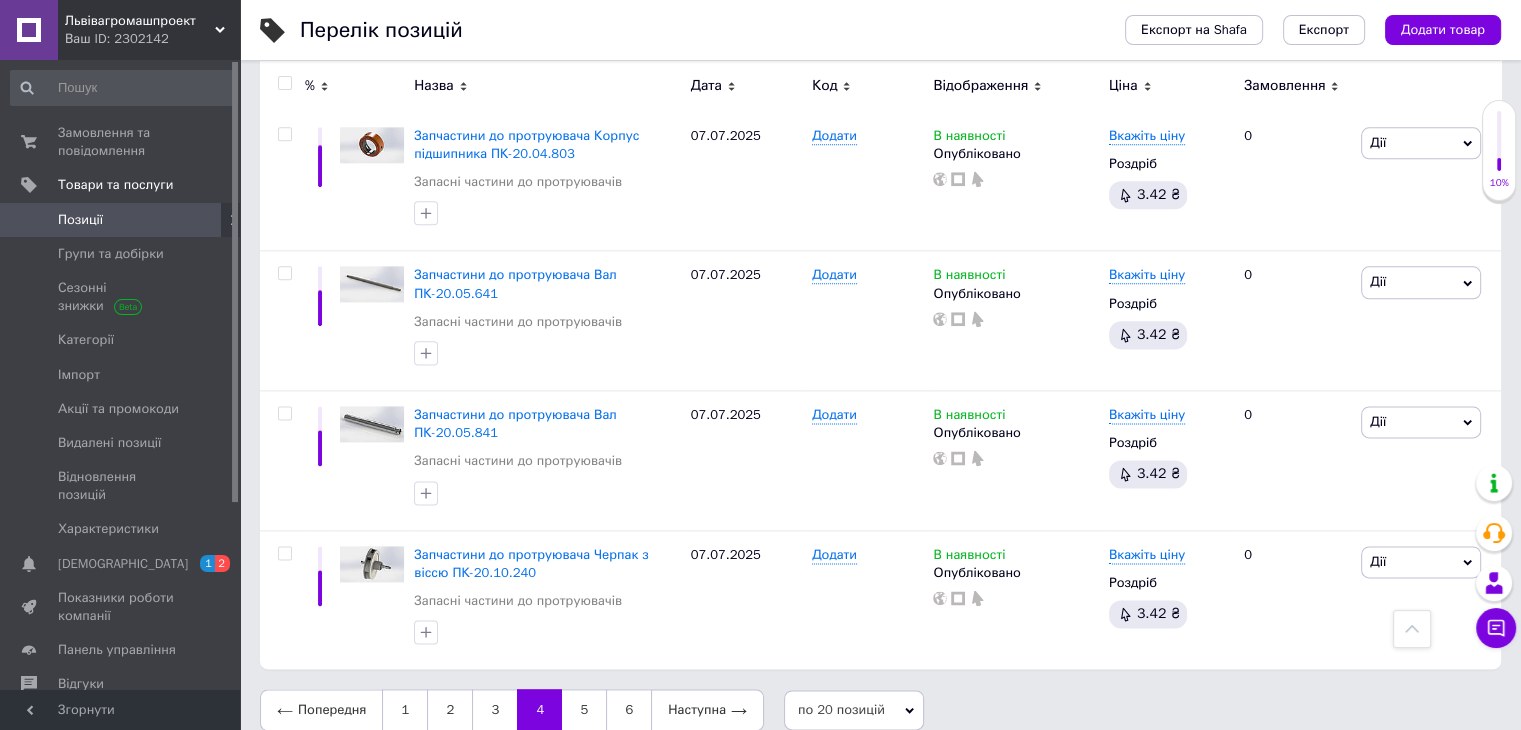 click at bounding box center (284, 83) 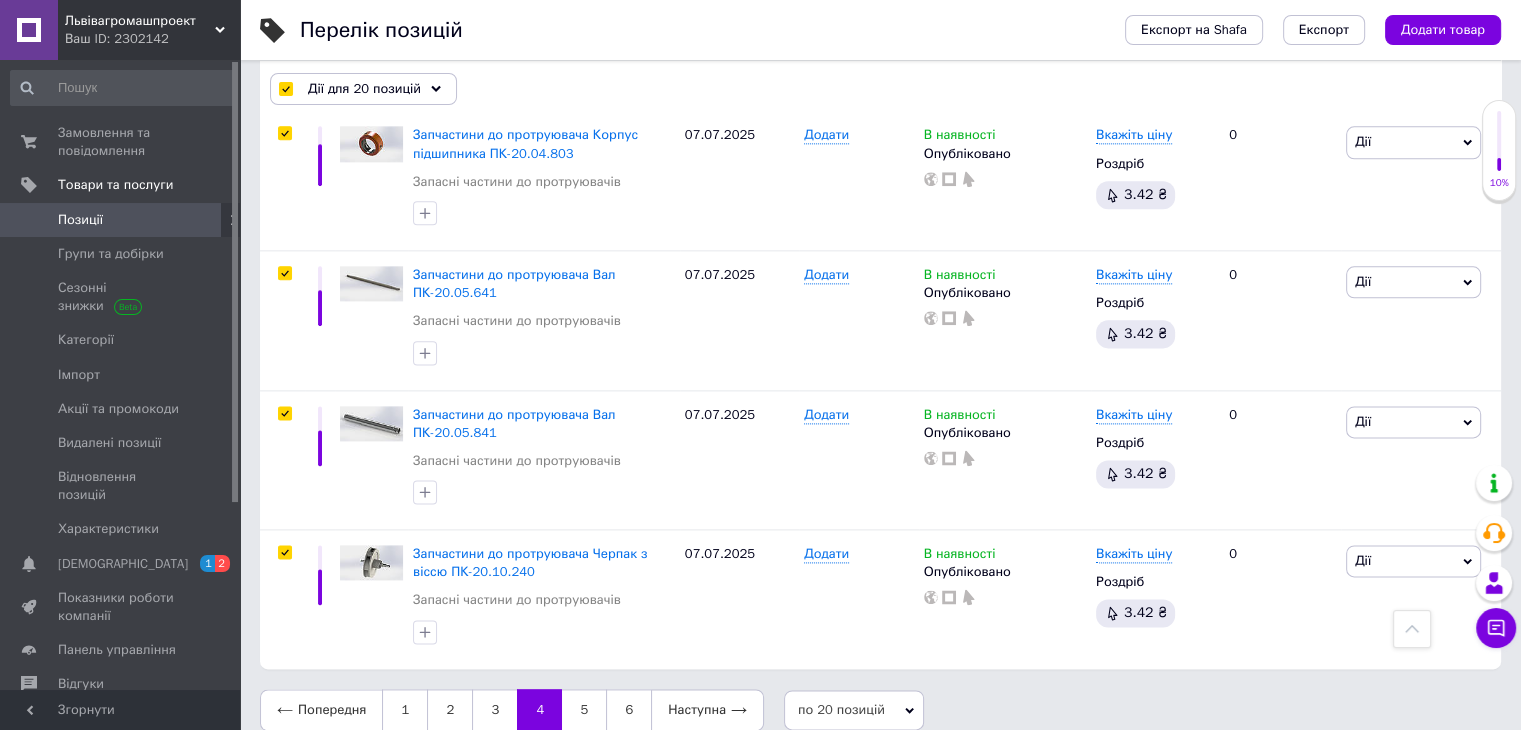 scroll, scrollTop: 2505, scrollLeft: 0, axis: vertical 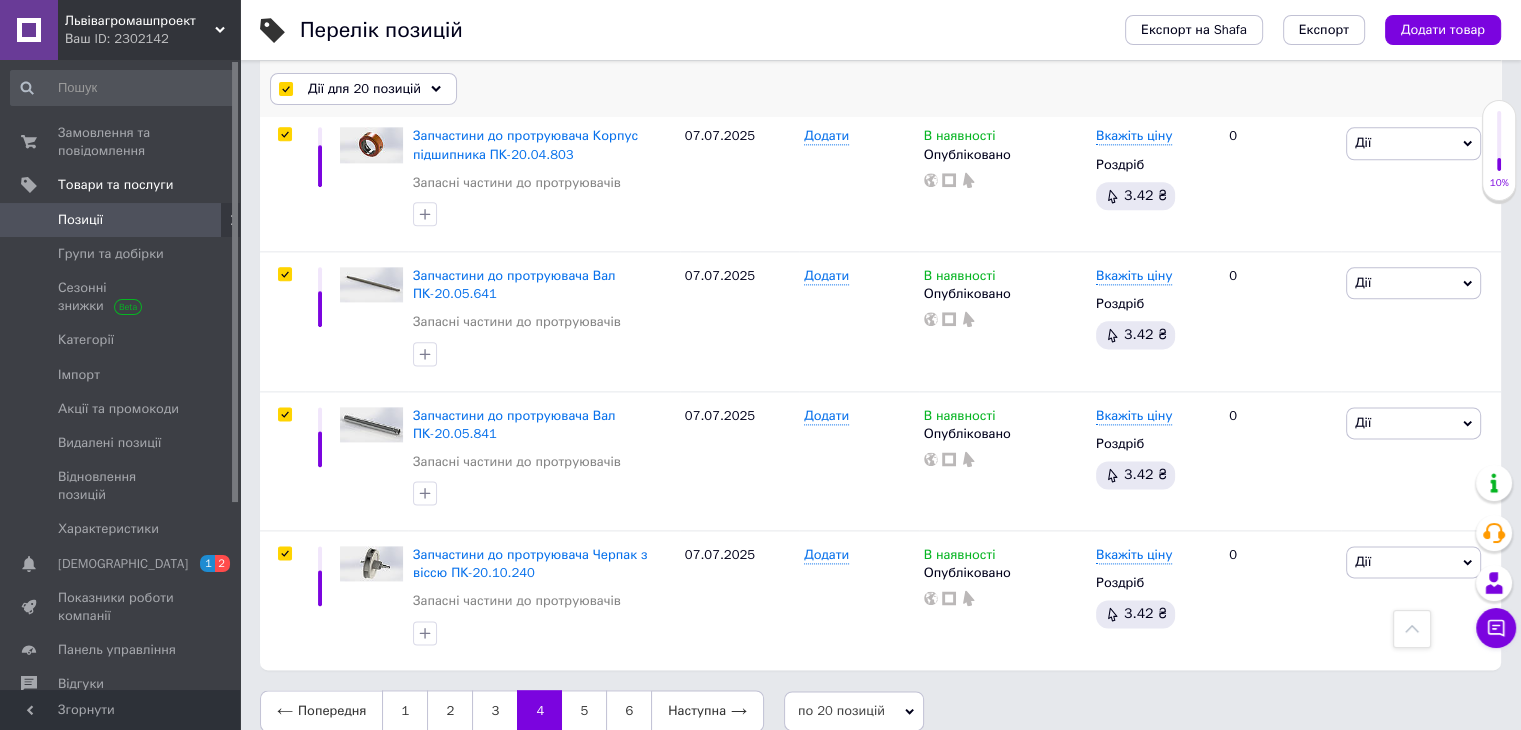 click on "Дії для 20 позицій" at bounding box center (364, 89) 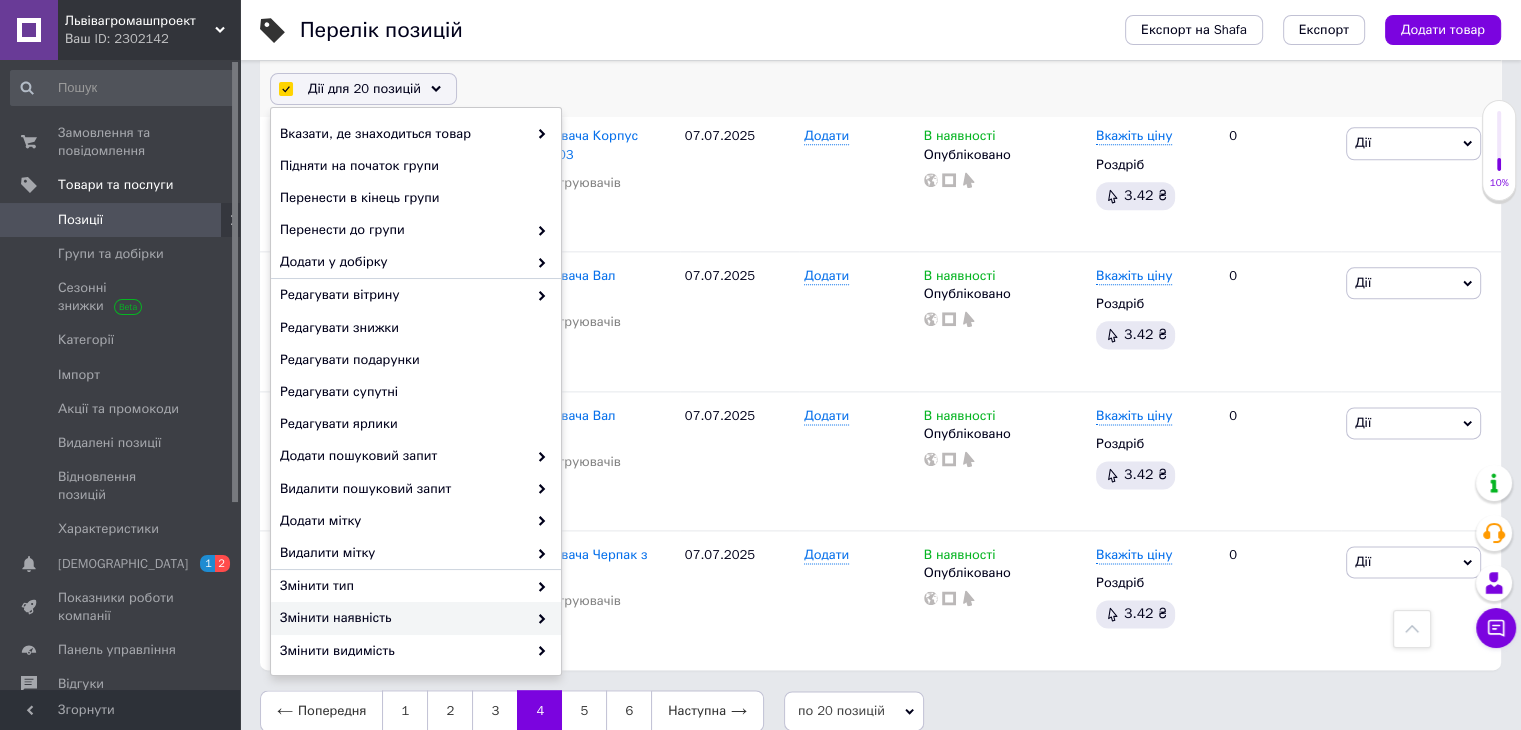 click on "Змінити наявність" at bounding box center [403, 618] 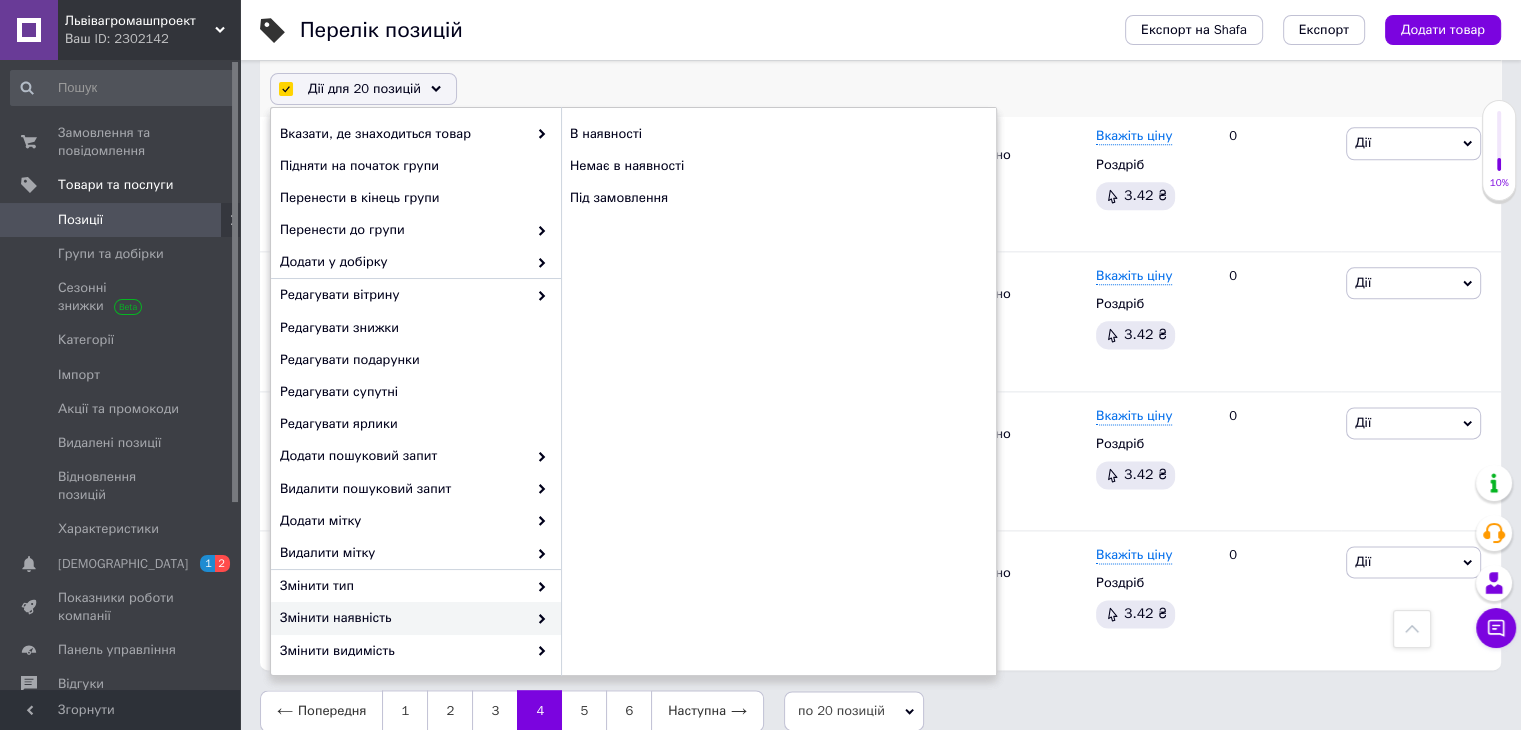 click on "Змінити наявність" at bounding box center [403, 618] 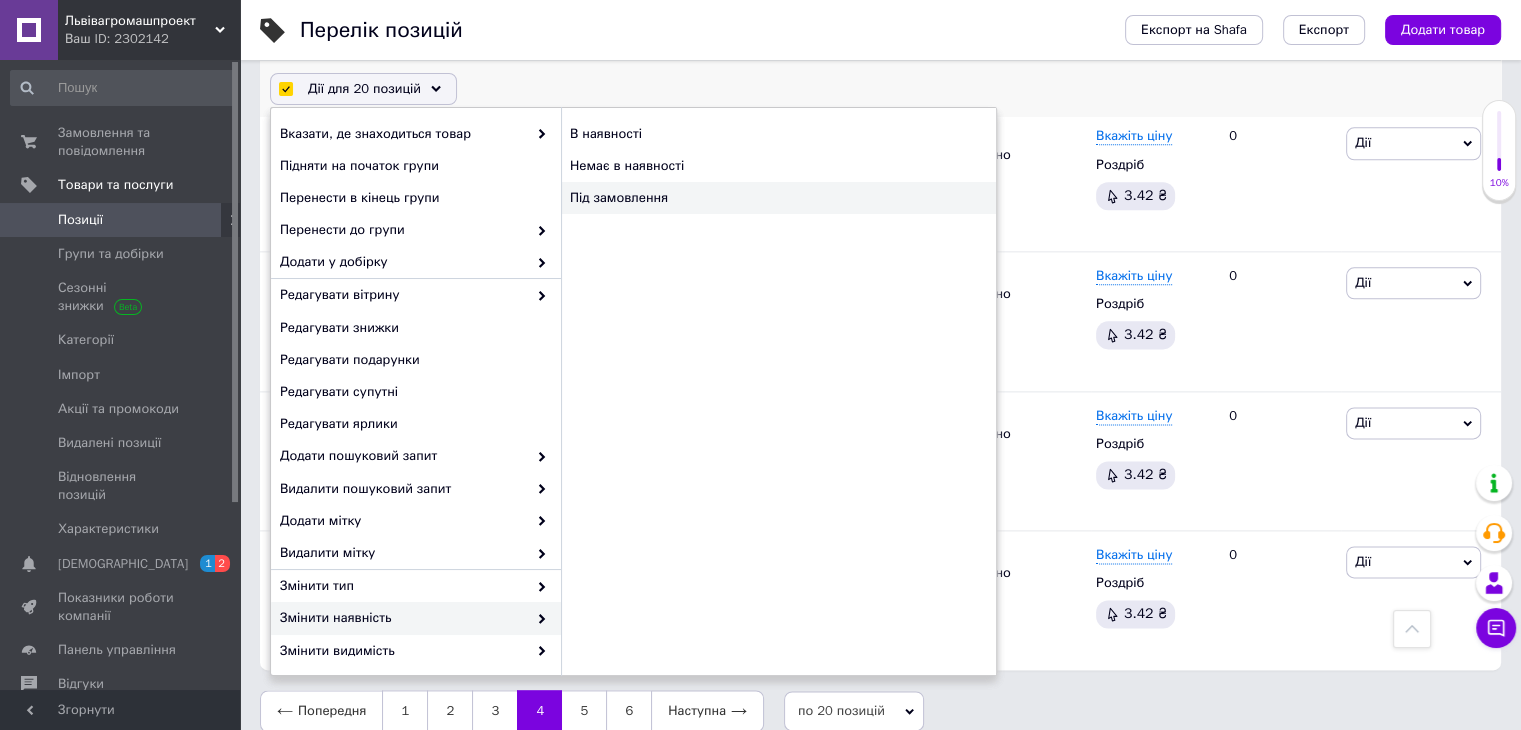 click on "Під замовлення" at bounding box center [778, 198] 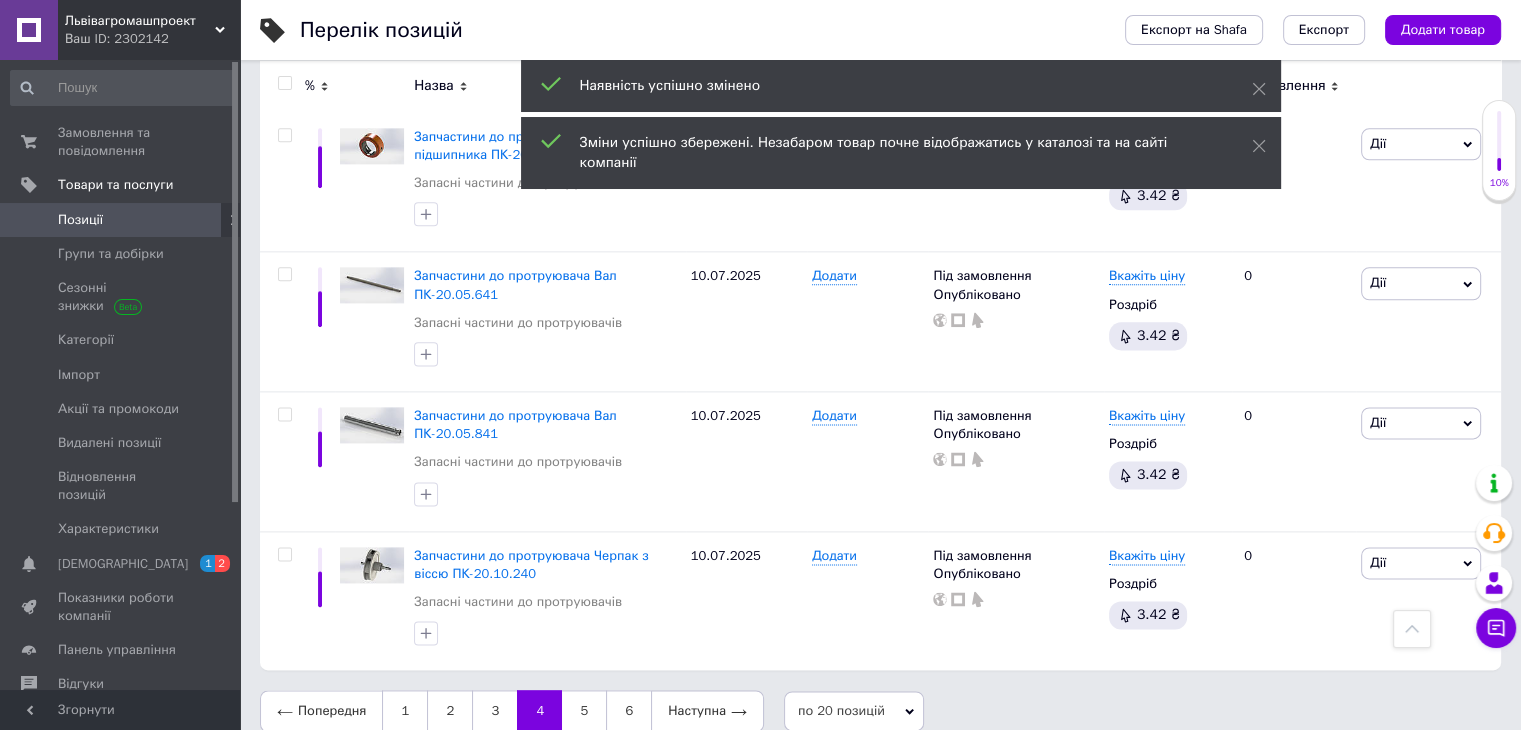 click at bounding box center [284, 83] 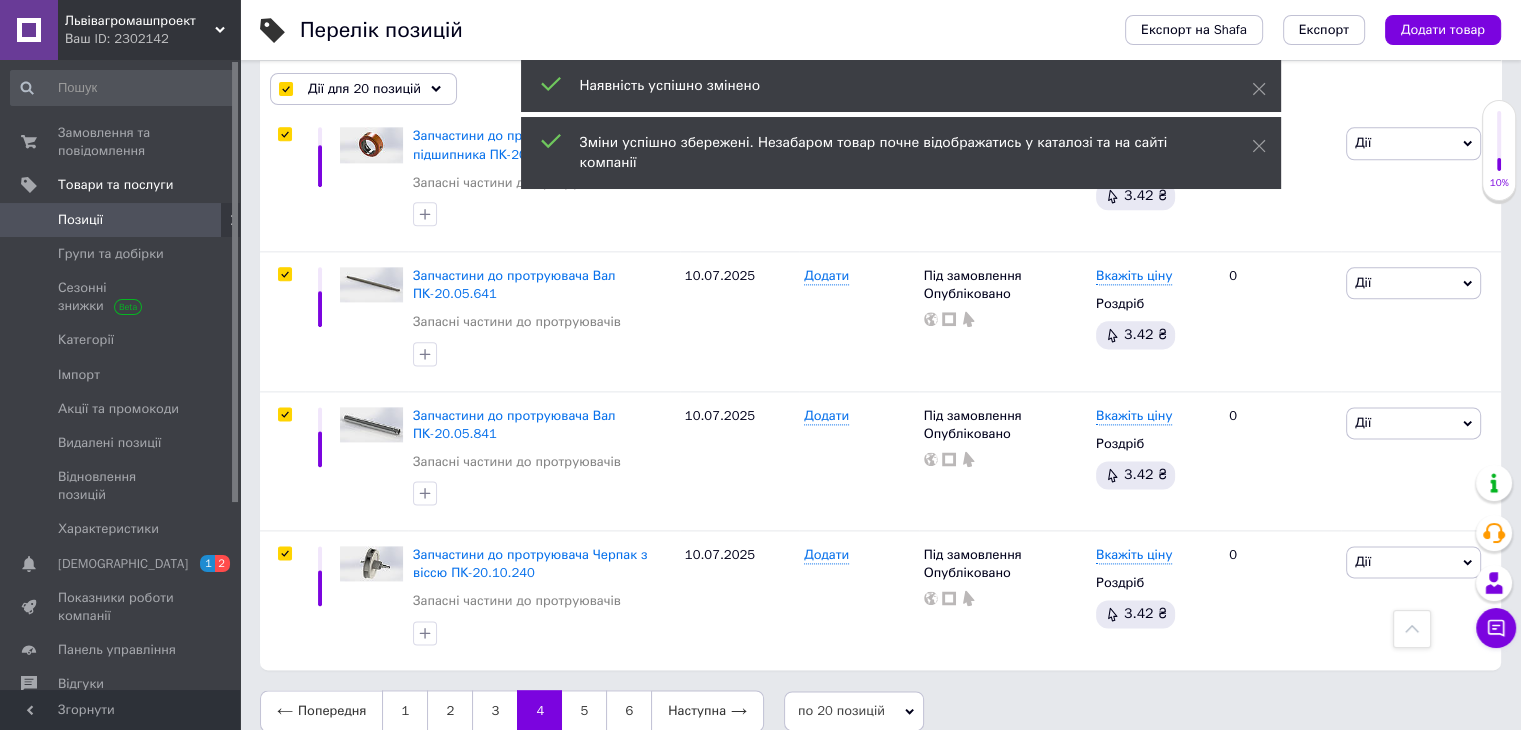 click on "Дії для 20 позицій" at bounding box center [364, 89] 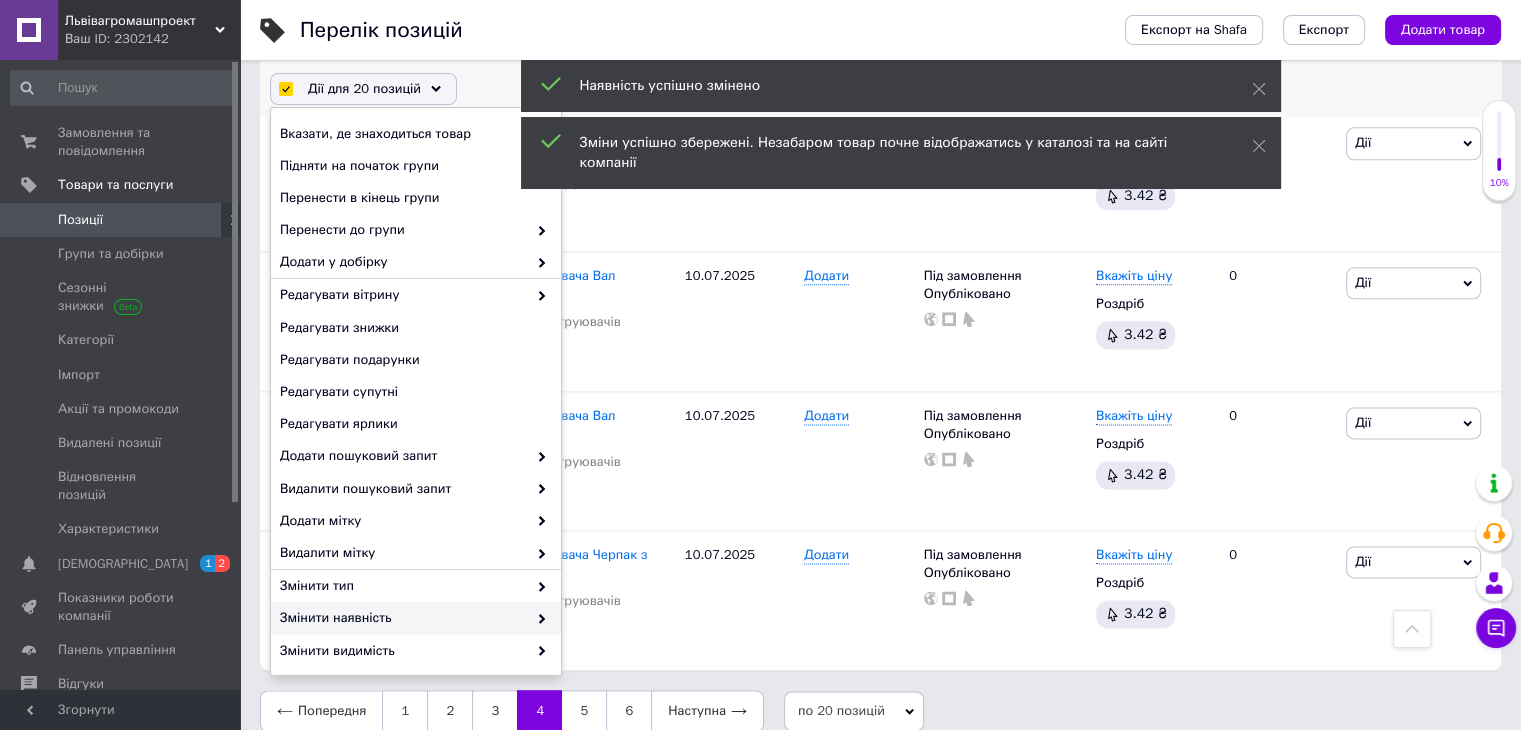click on "Змінити наявність" at bounding box center (403, 618) 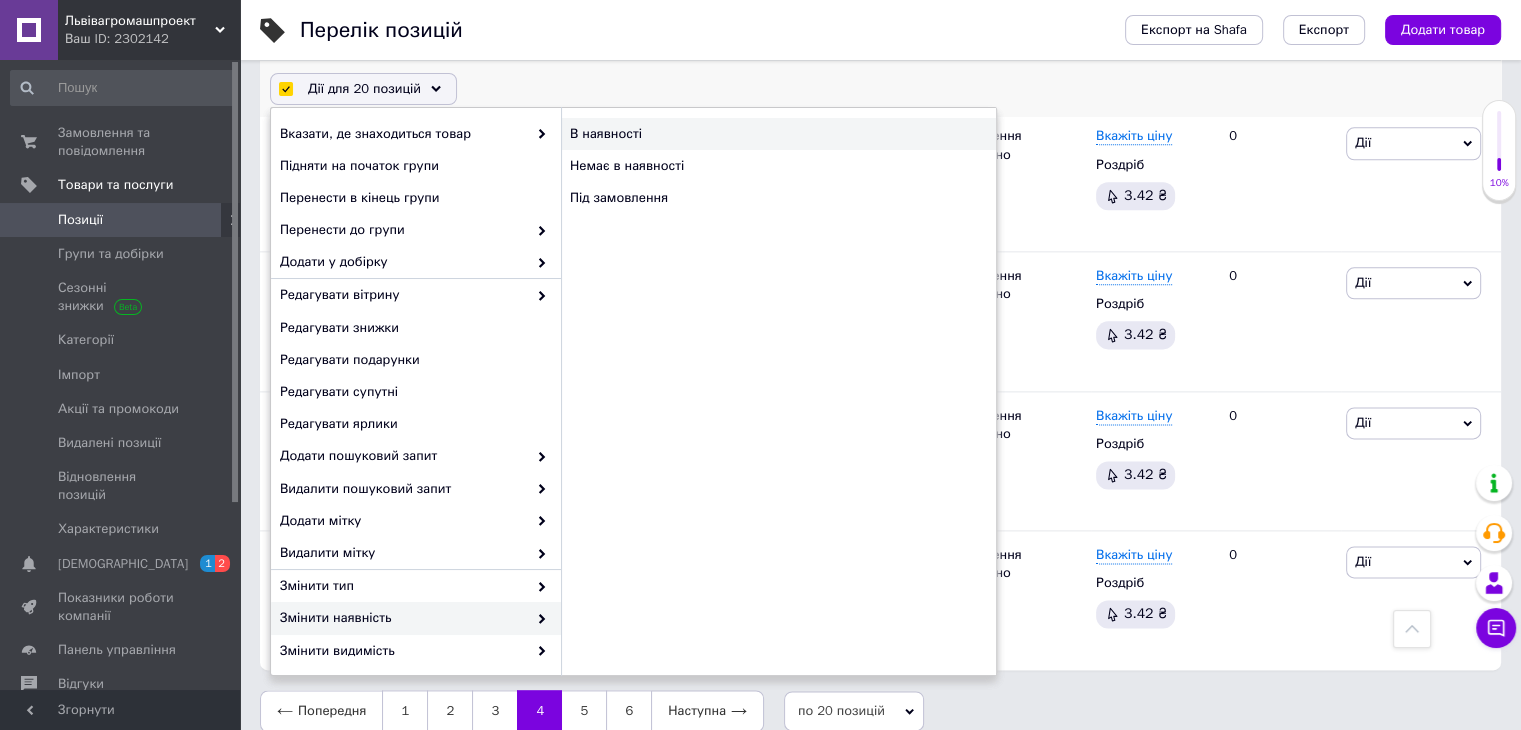 click on "В наявності" at bounding box center (778, 134) 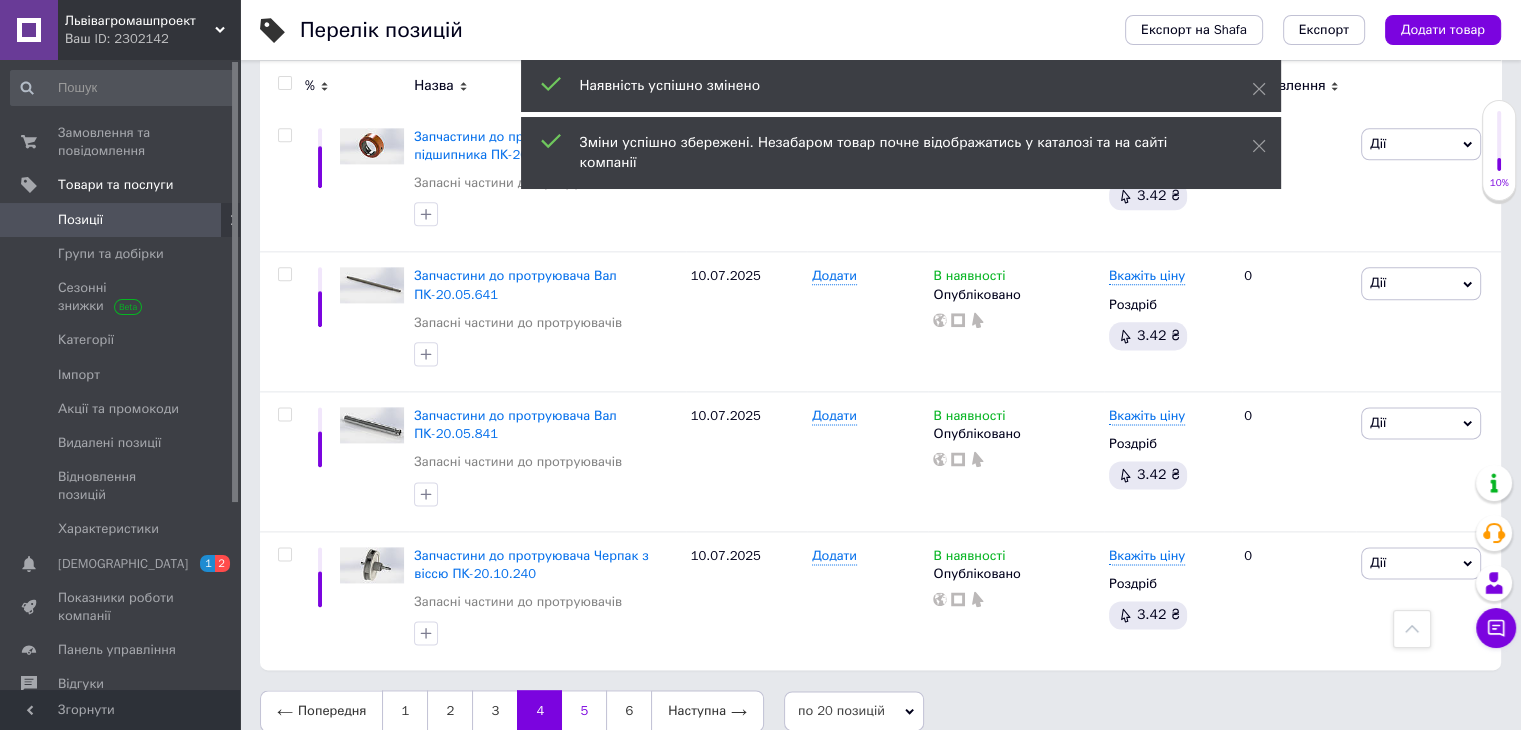 click on "5" at bounding box center (584, 711) 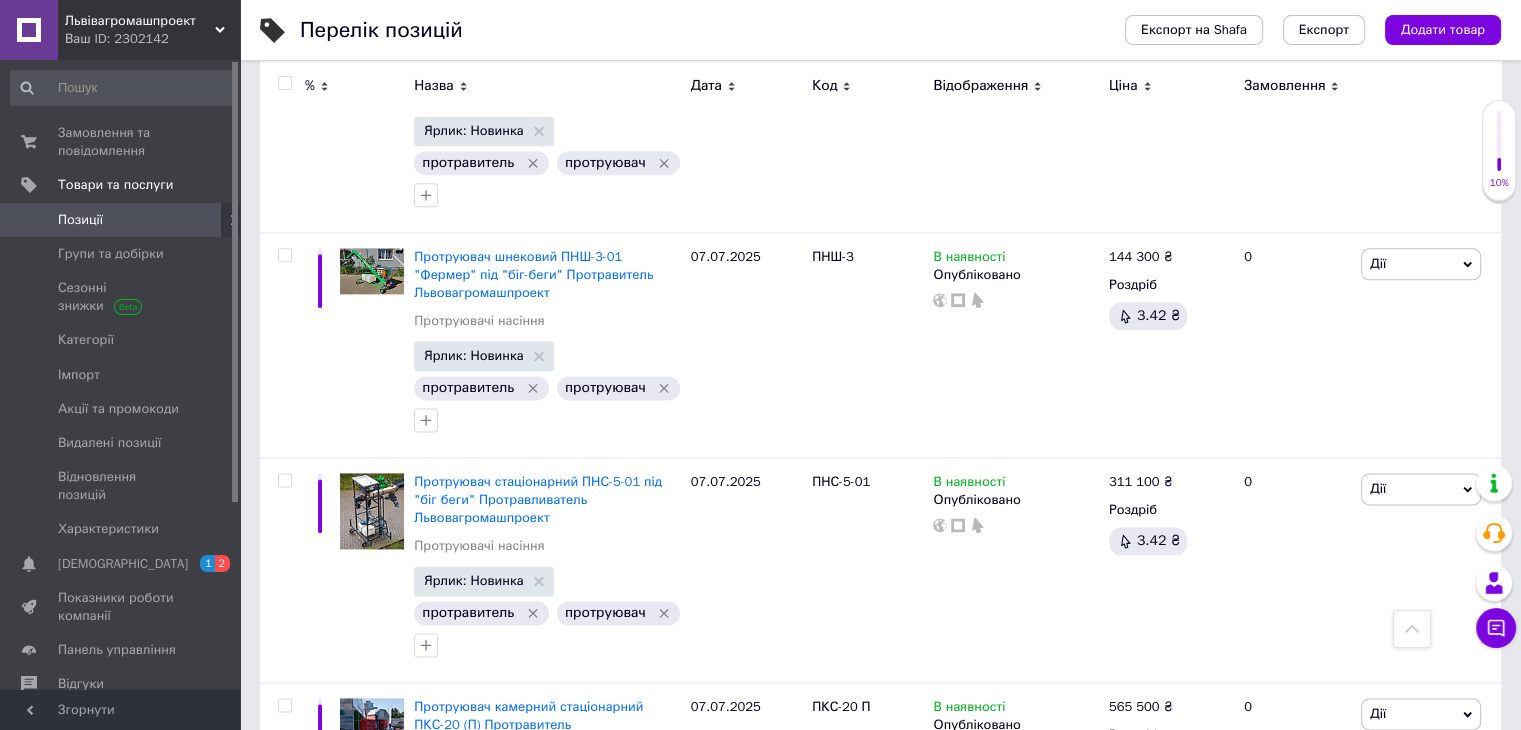 click at bounding box center (284, 83) 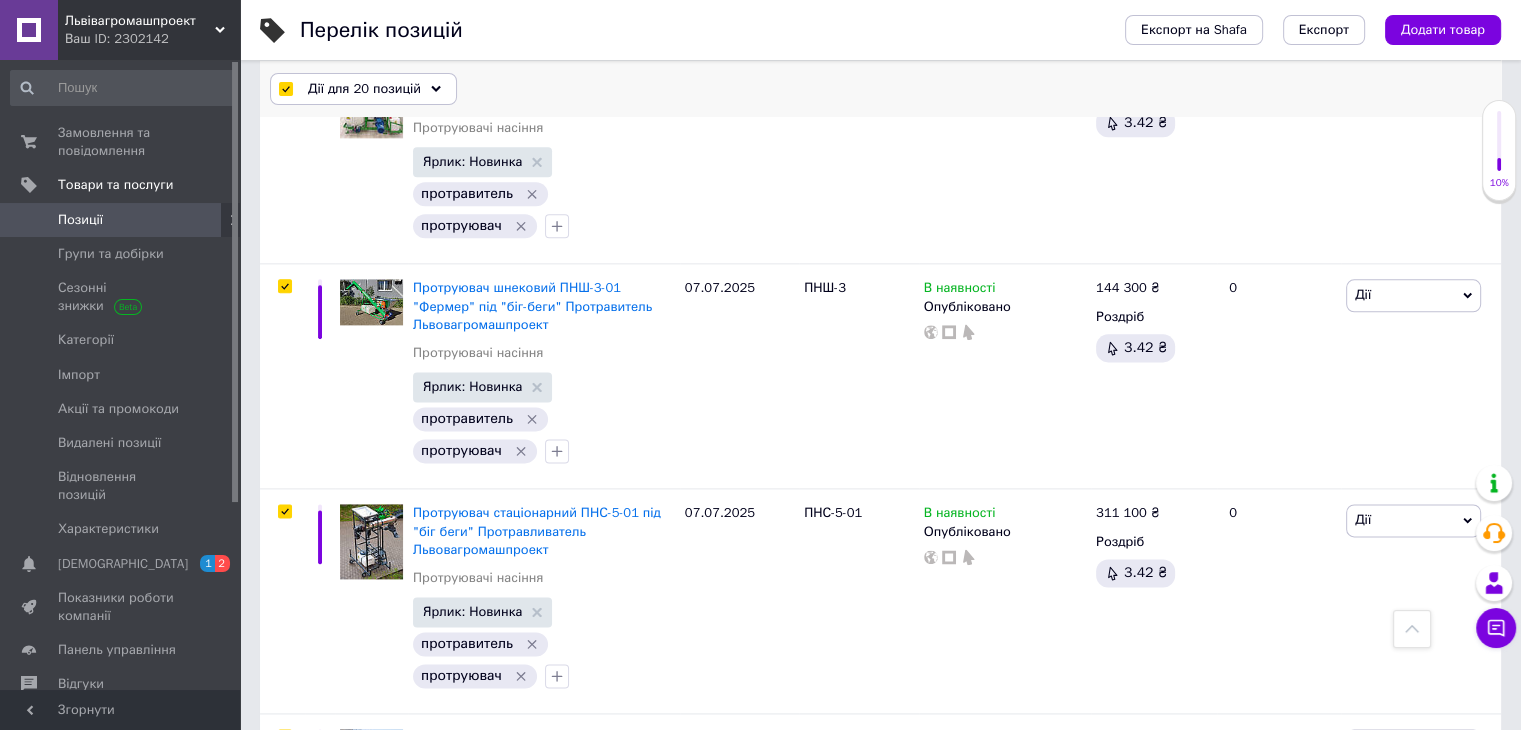 click on "Дії для 20 позицій" at bounding box center (364, 89) 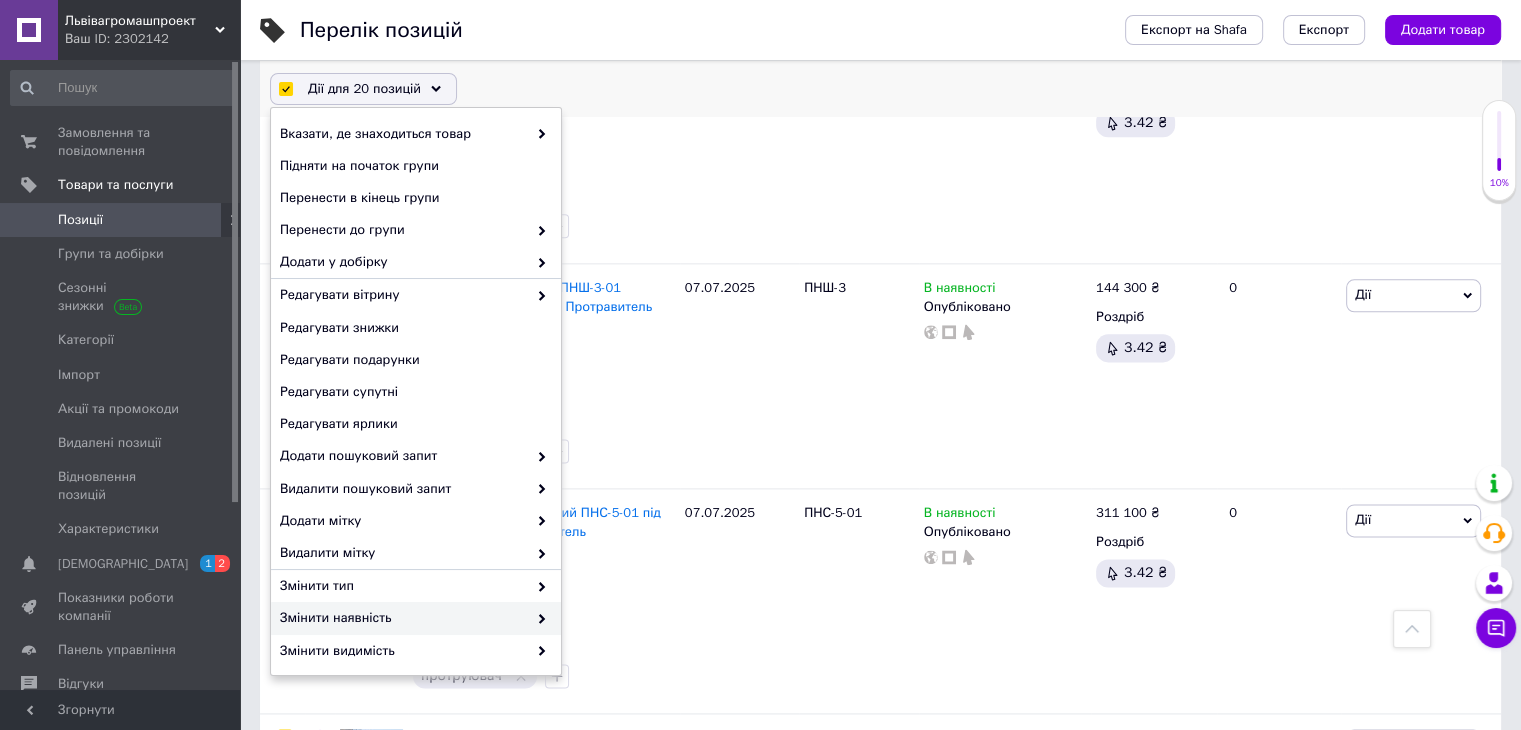 click on "Змінити наявність" at bounding box center (403, 618) 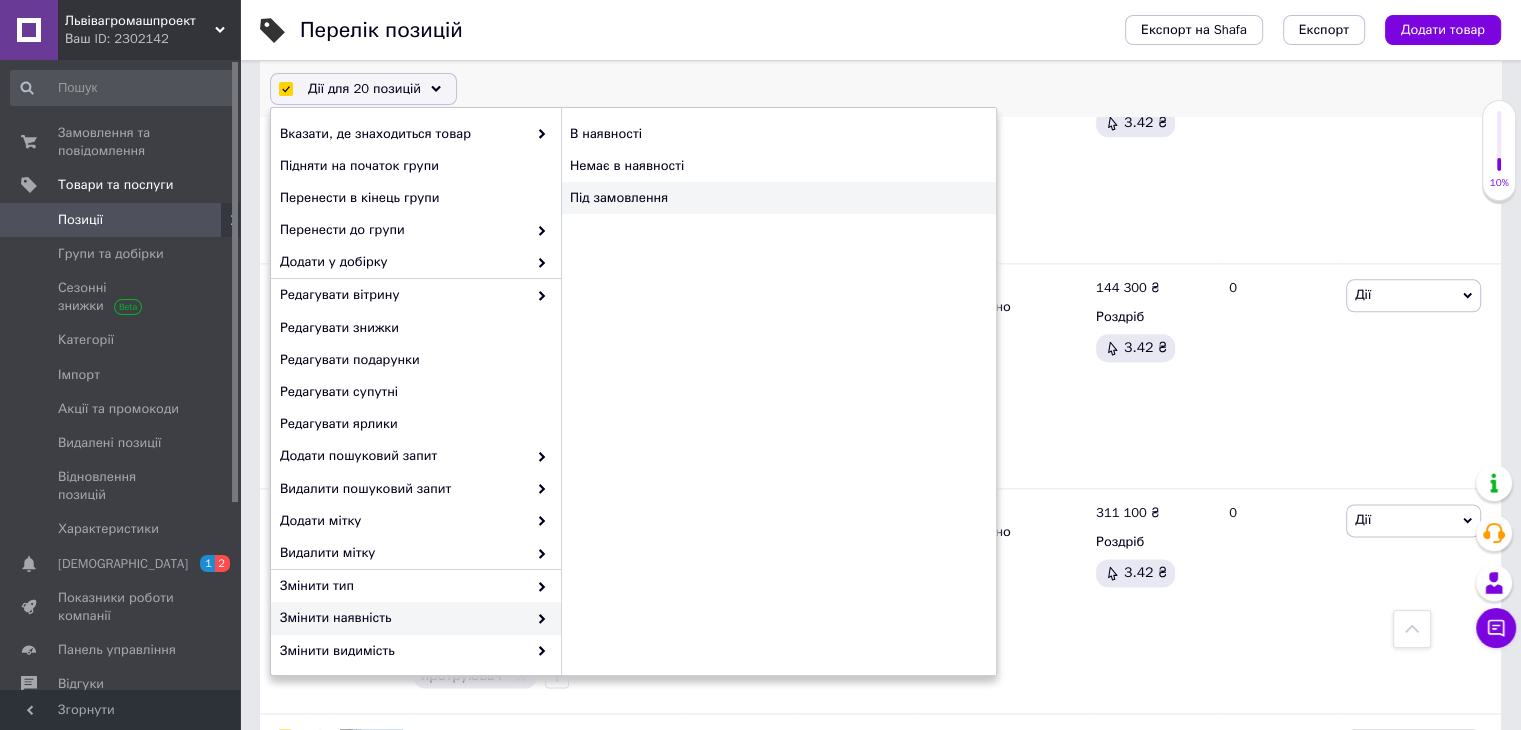 click on "Під замовлення" at bounding box center [778, 198] 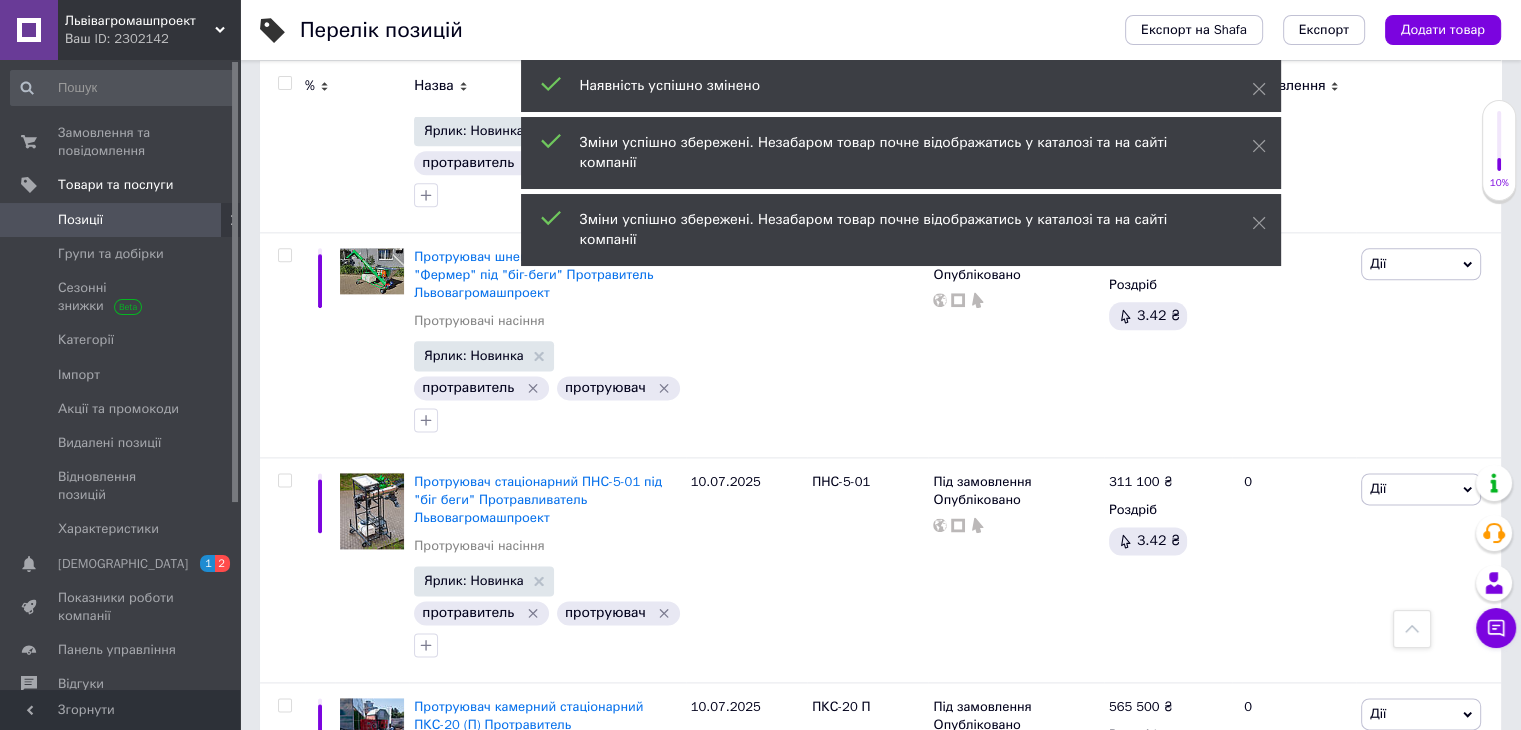 click at bounding box center [284, 83] 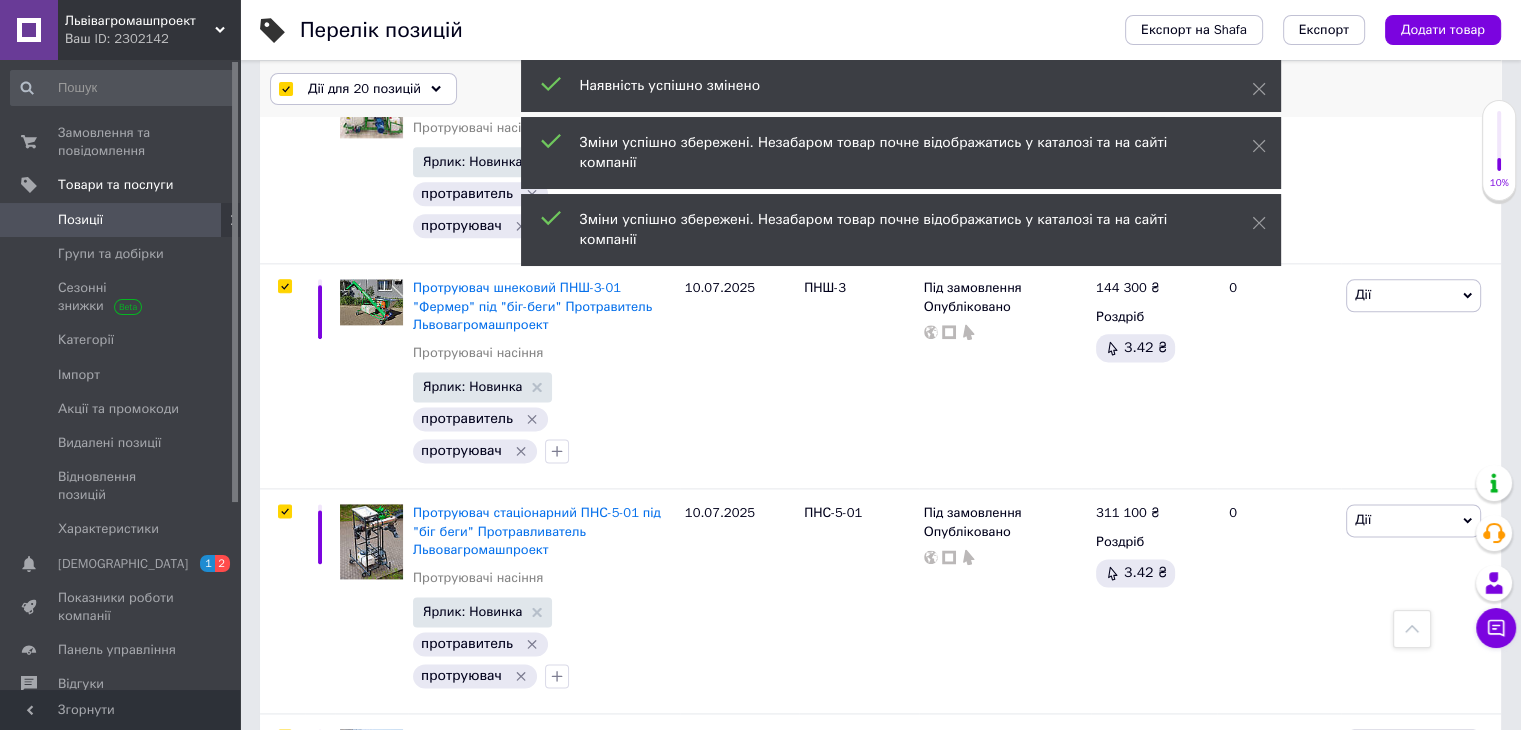 click on "Дії для 20 позицій" at bounding box center [363, 89] 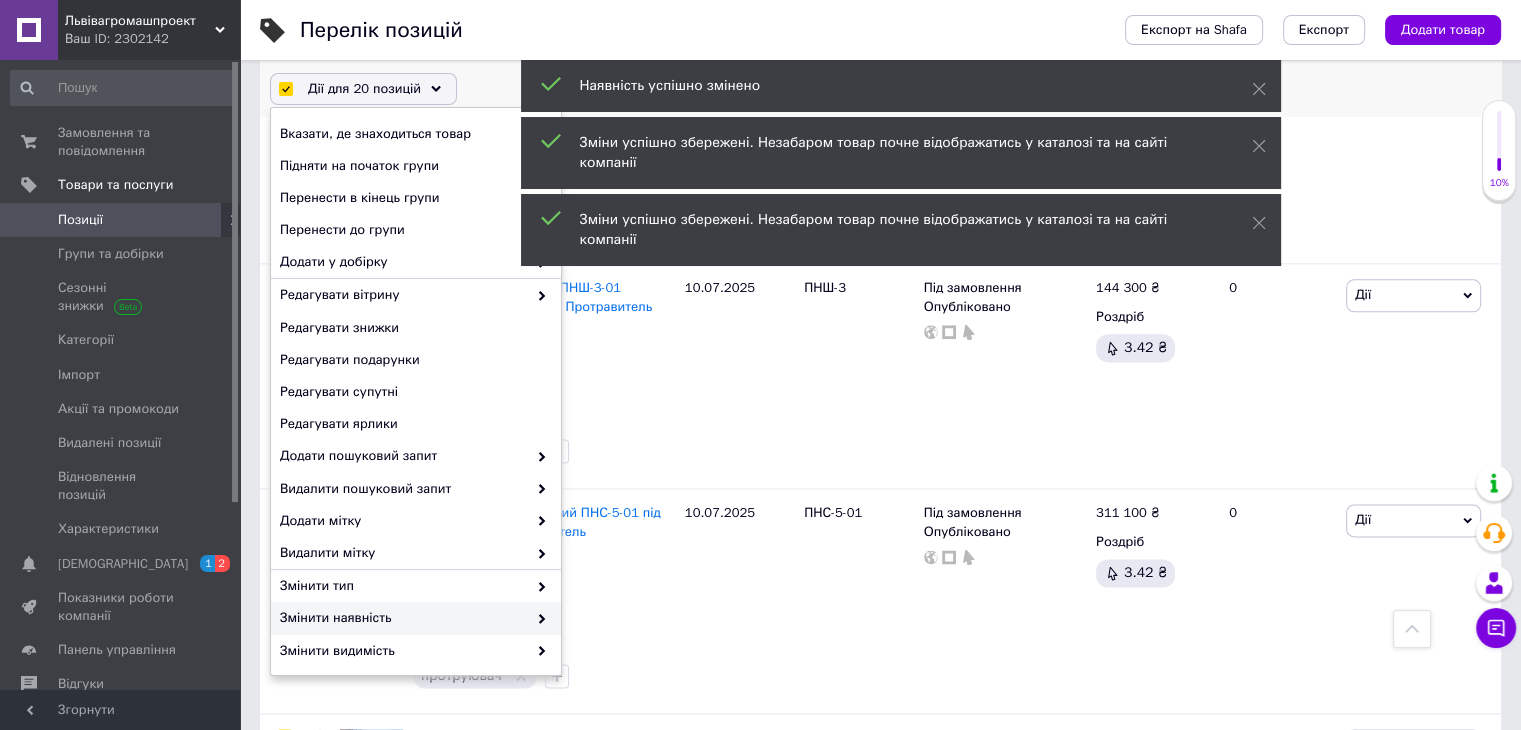 click on "Змінити наявність" at bounding box center (403, 618) 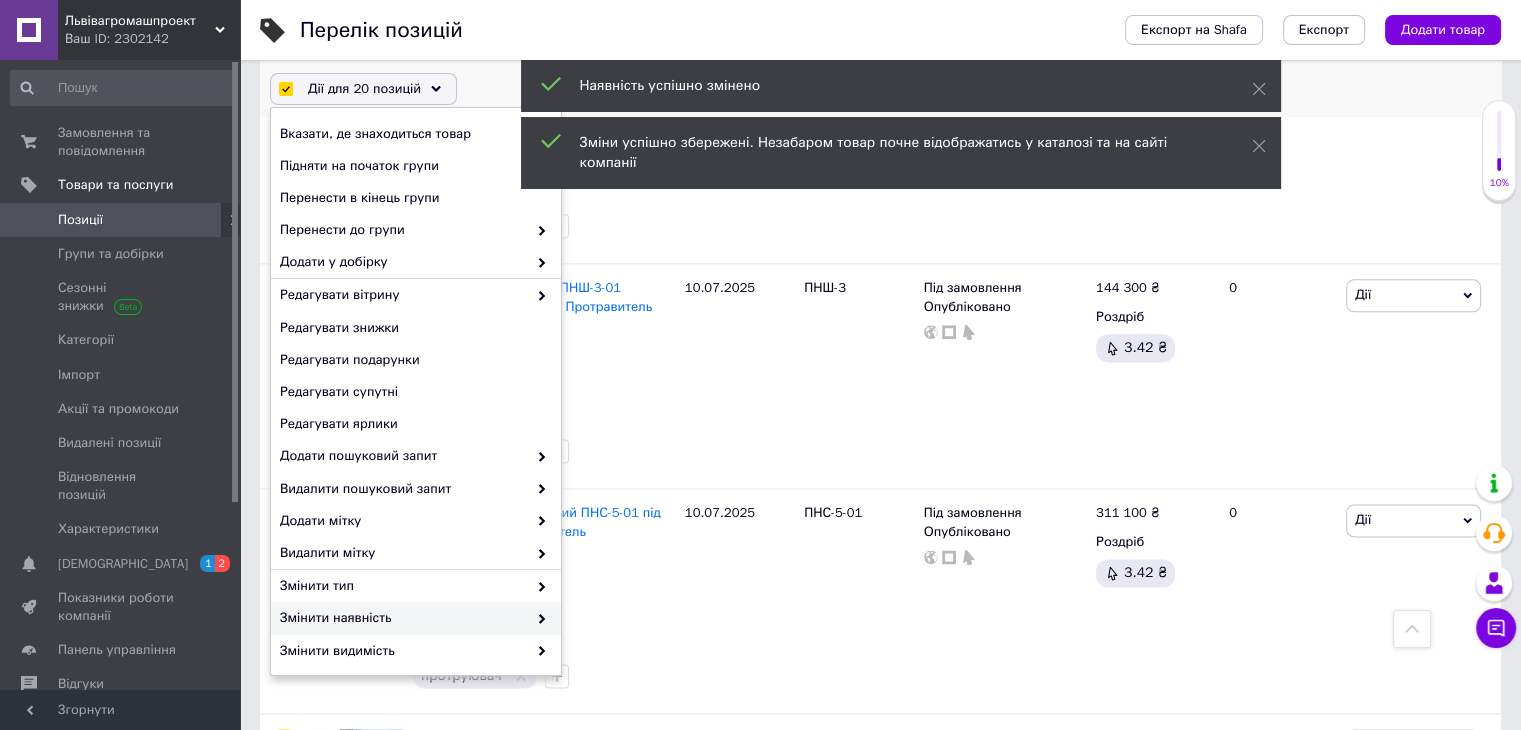 click on "Змінити наявність" at bounding box center (403, 618) 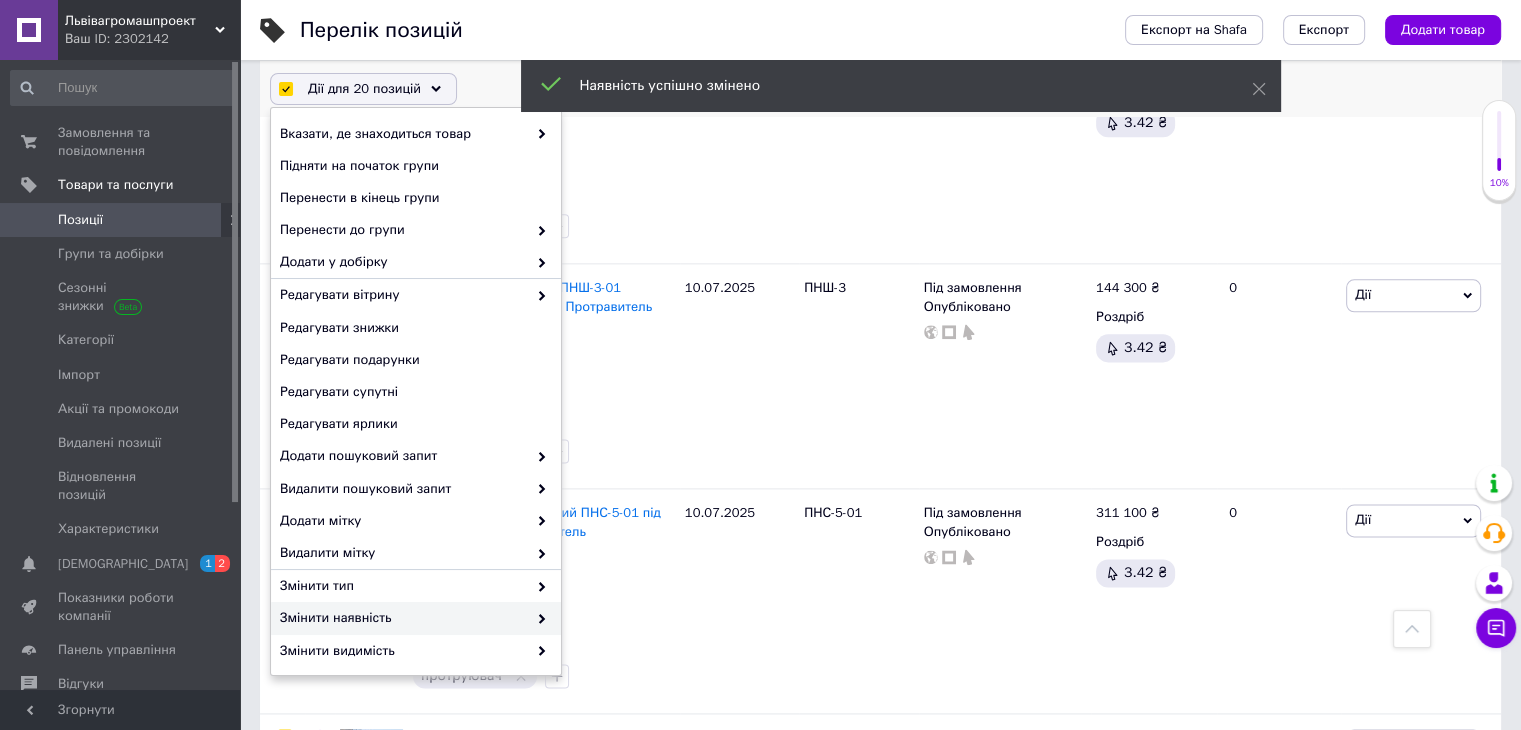 click on "Змінити наявність" at bounding box center [403, 618] 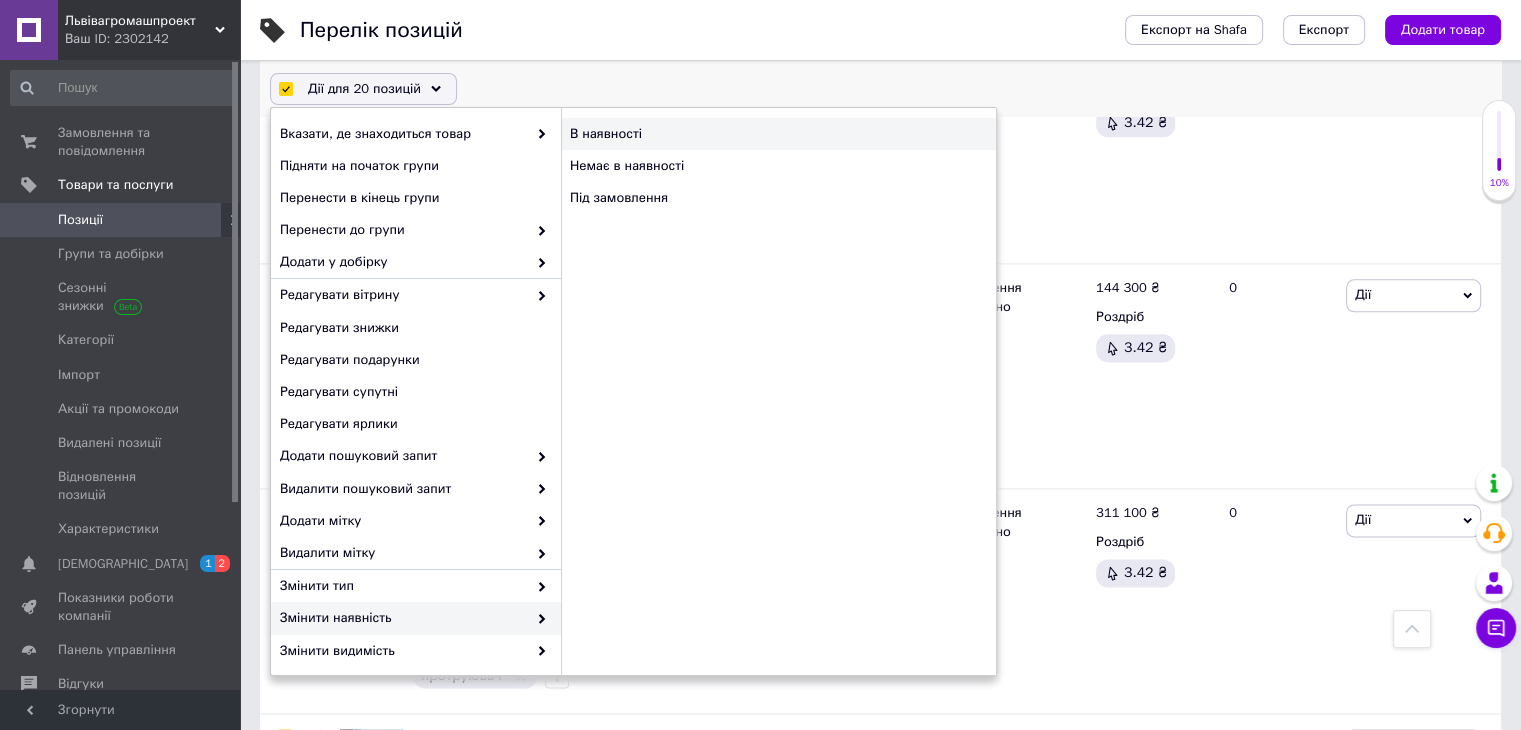 click on "В наявності" at bounding box center [778, 134] 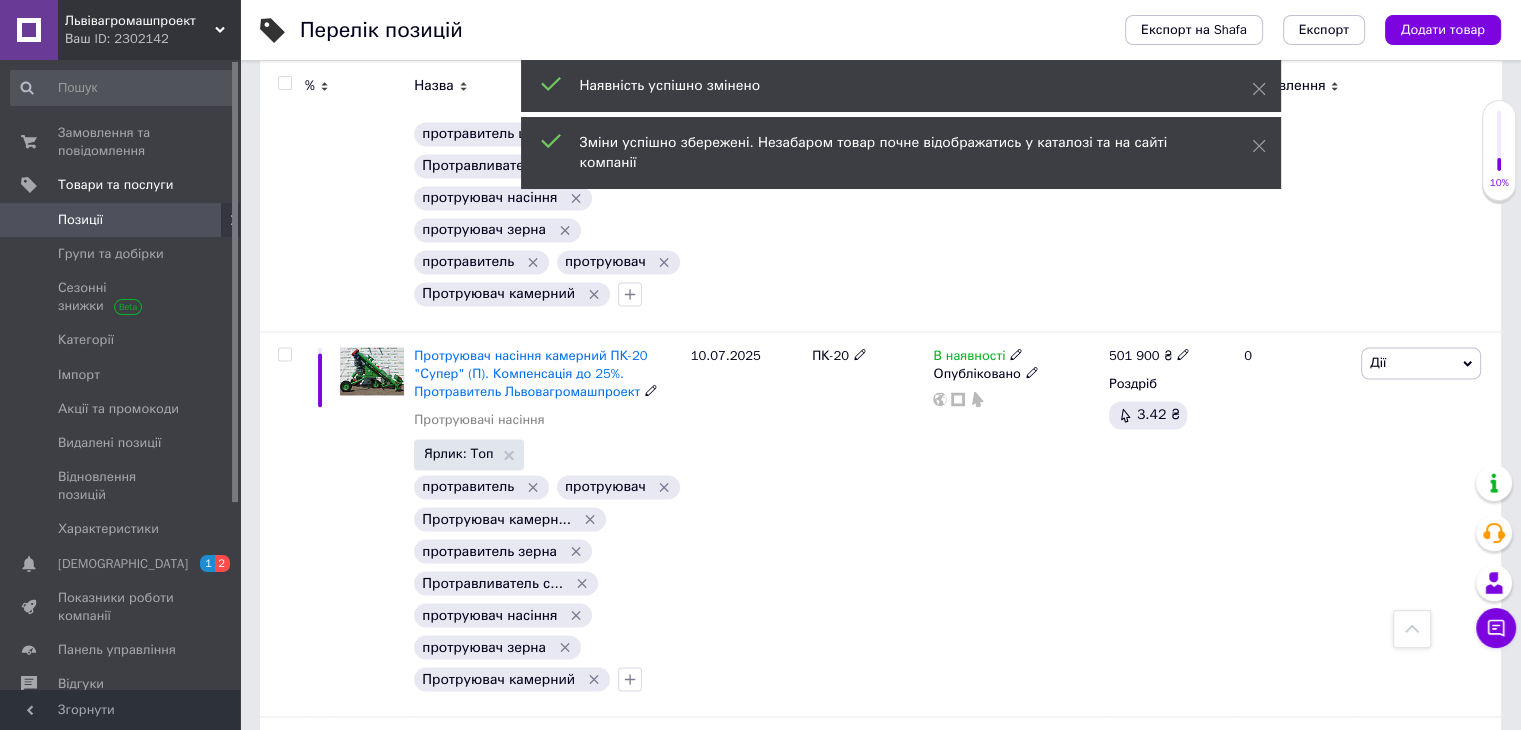 scroll, scrollTop: 3823, scrollLeft: 0, axis: vertical 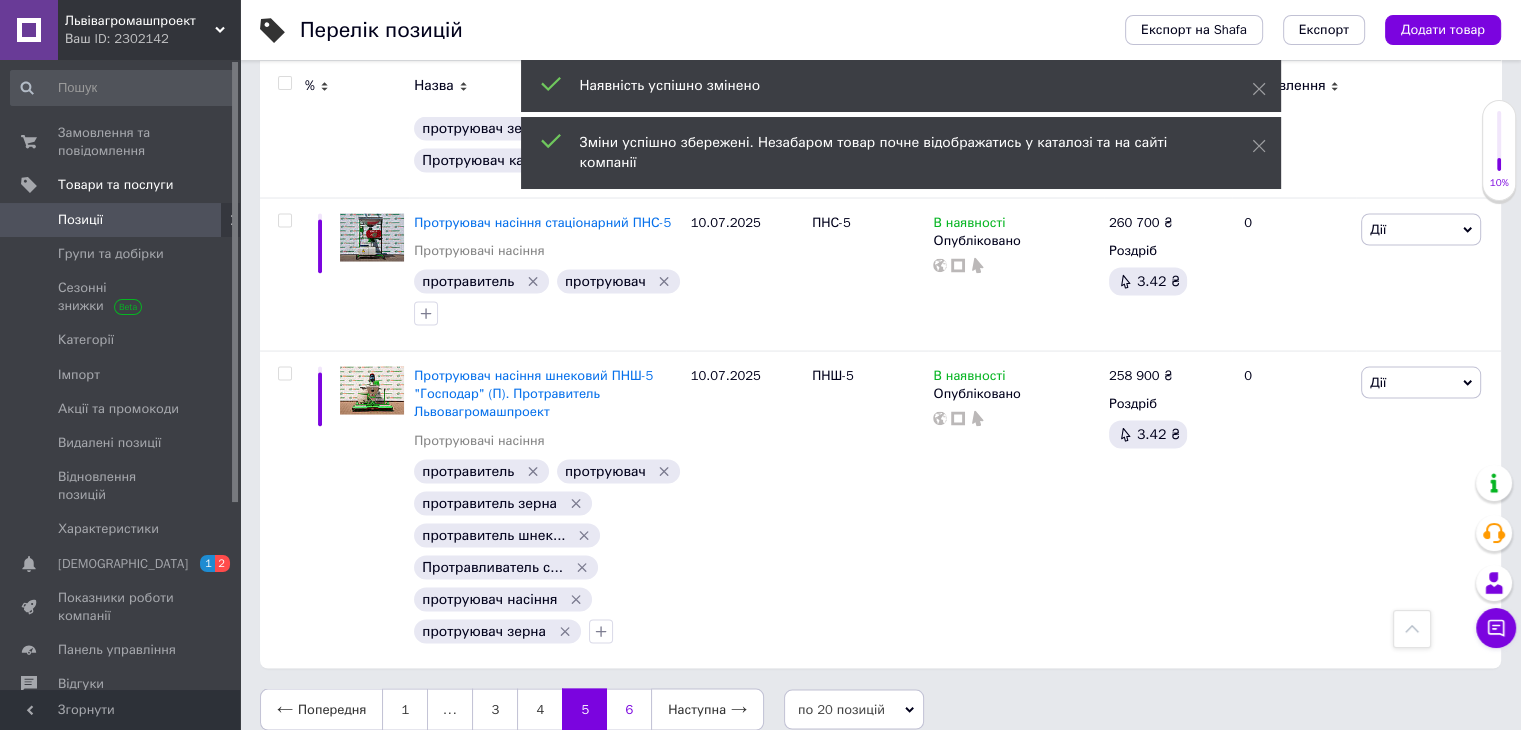 click on "6" at bounding box center [629, 710] 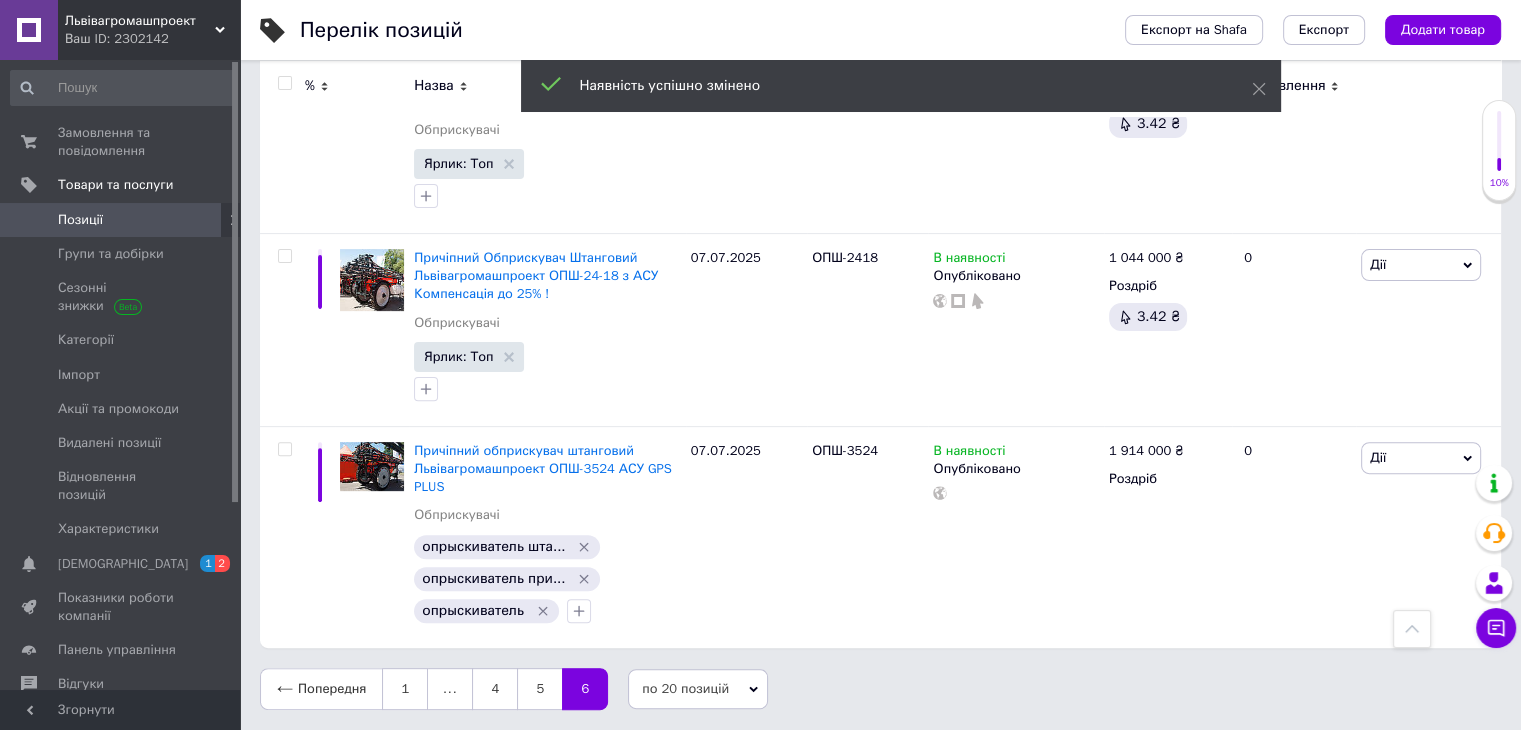scroll, scrollTop: 554, scrollLeft: 0, axis: vertical 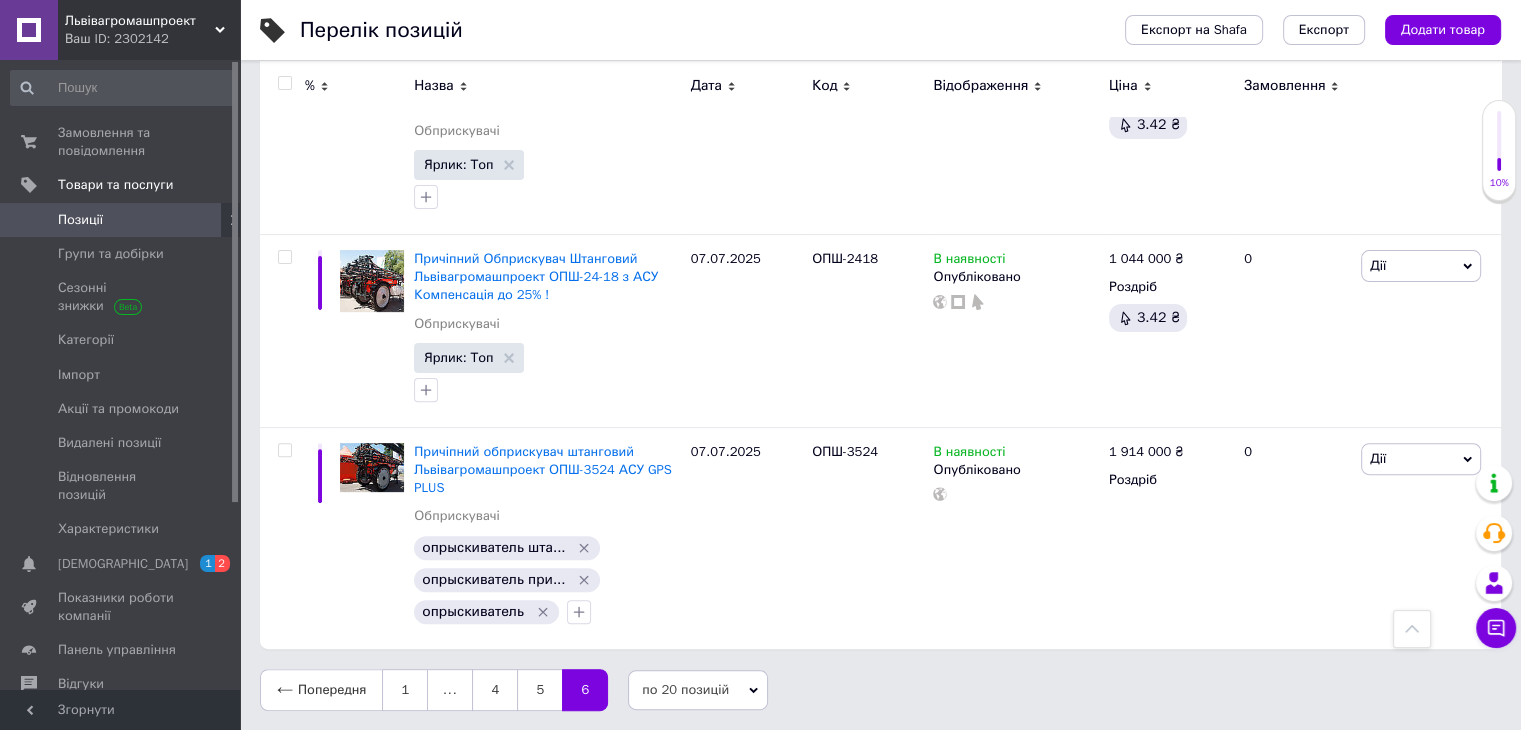 click at bounding box center [282, 88] 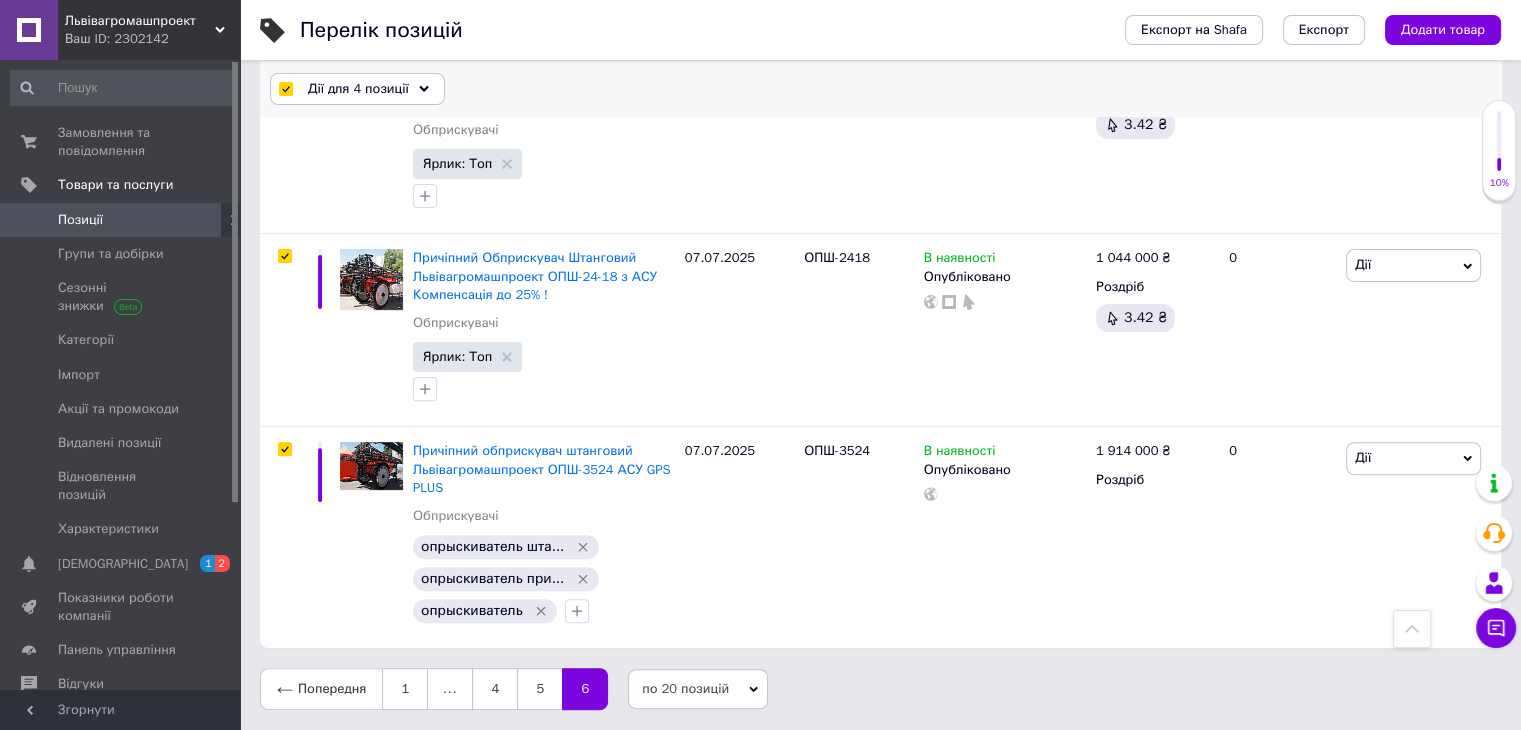 click on "Дії для 4 позиції" at bounding box center (358, 89) 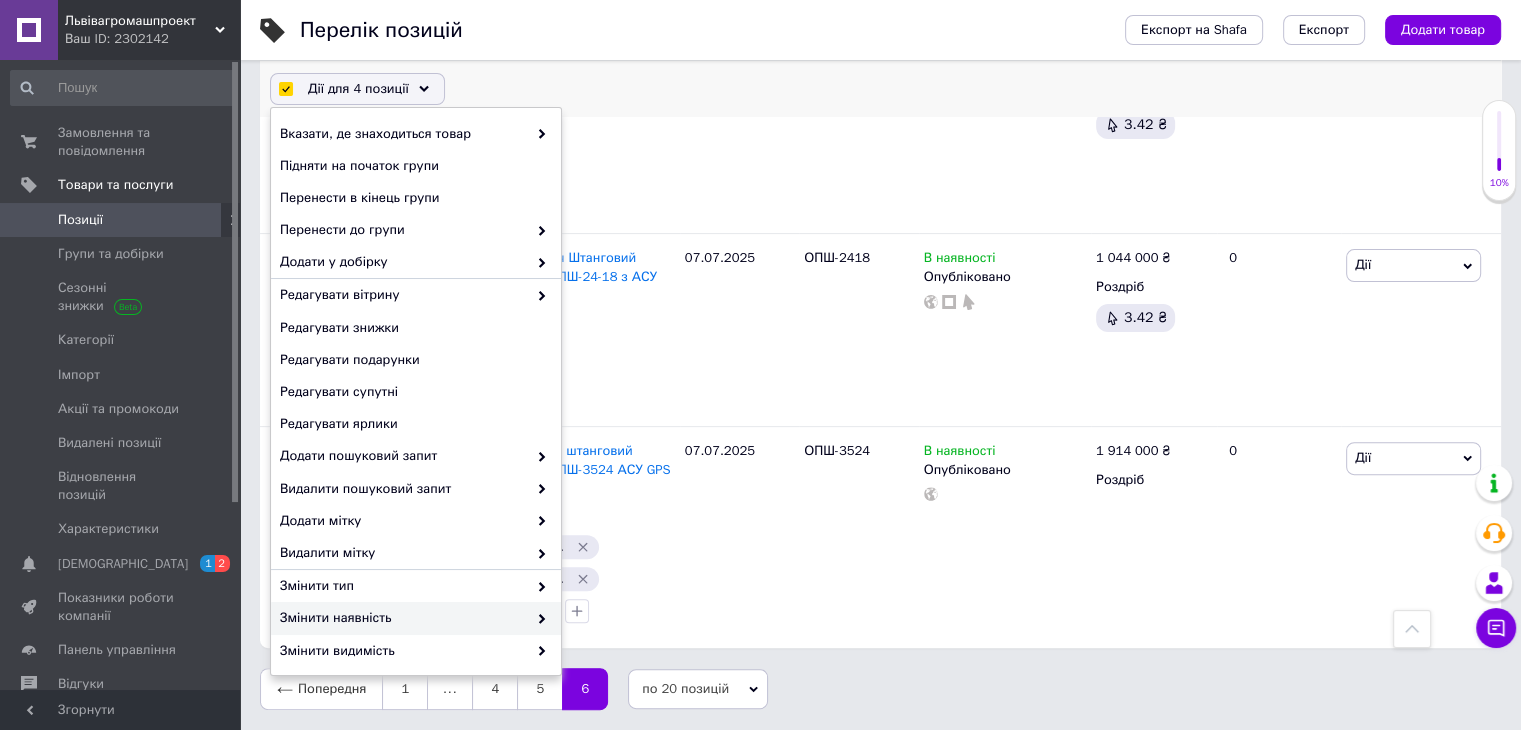 click on "Змінити наявність" at bounding box center (403, 618) 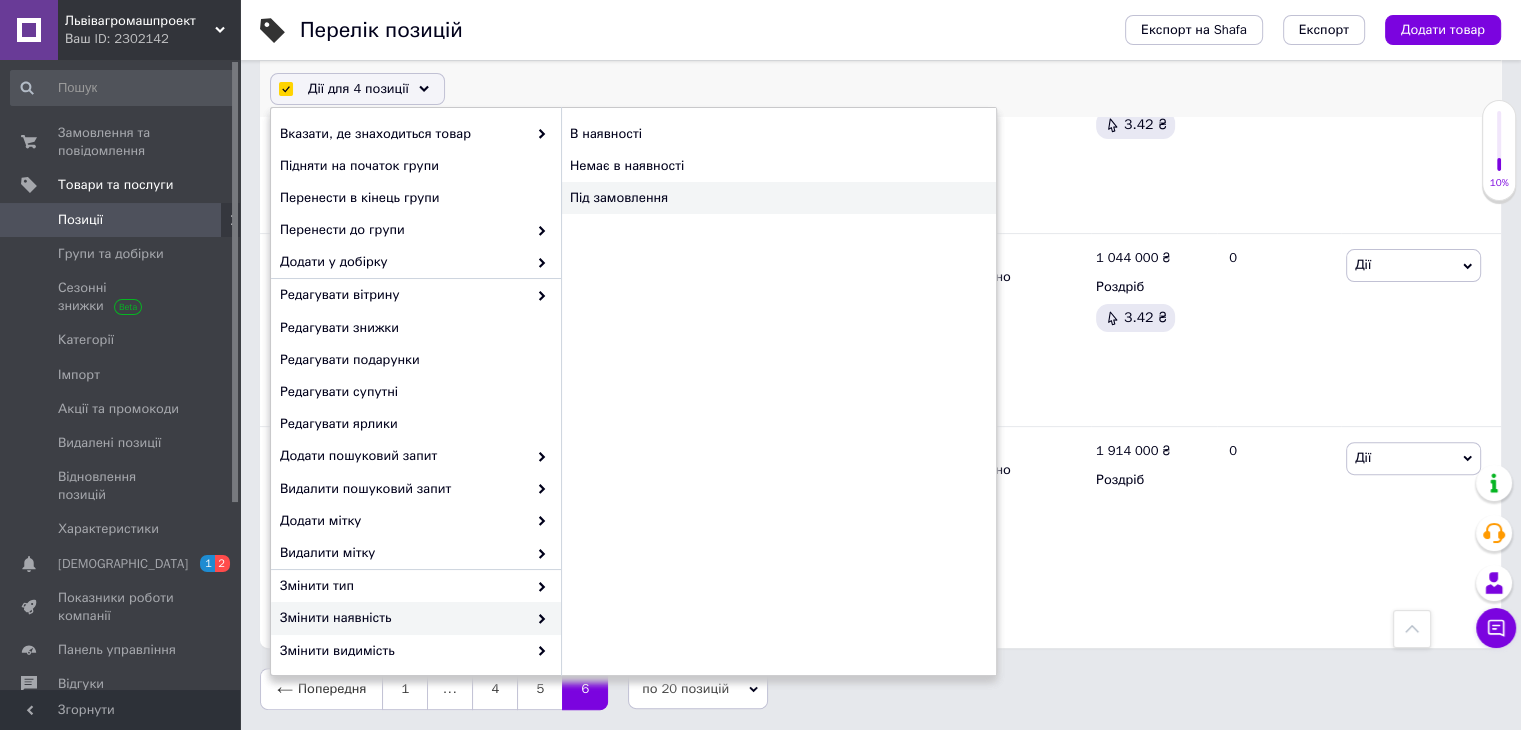 click on "Під замовлення" at bounding box center (778, 198) 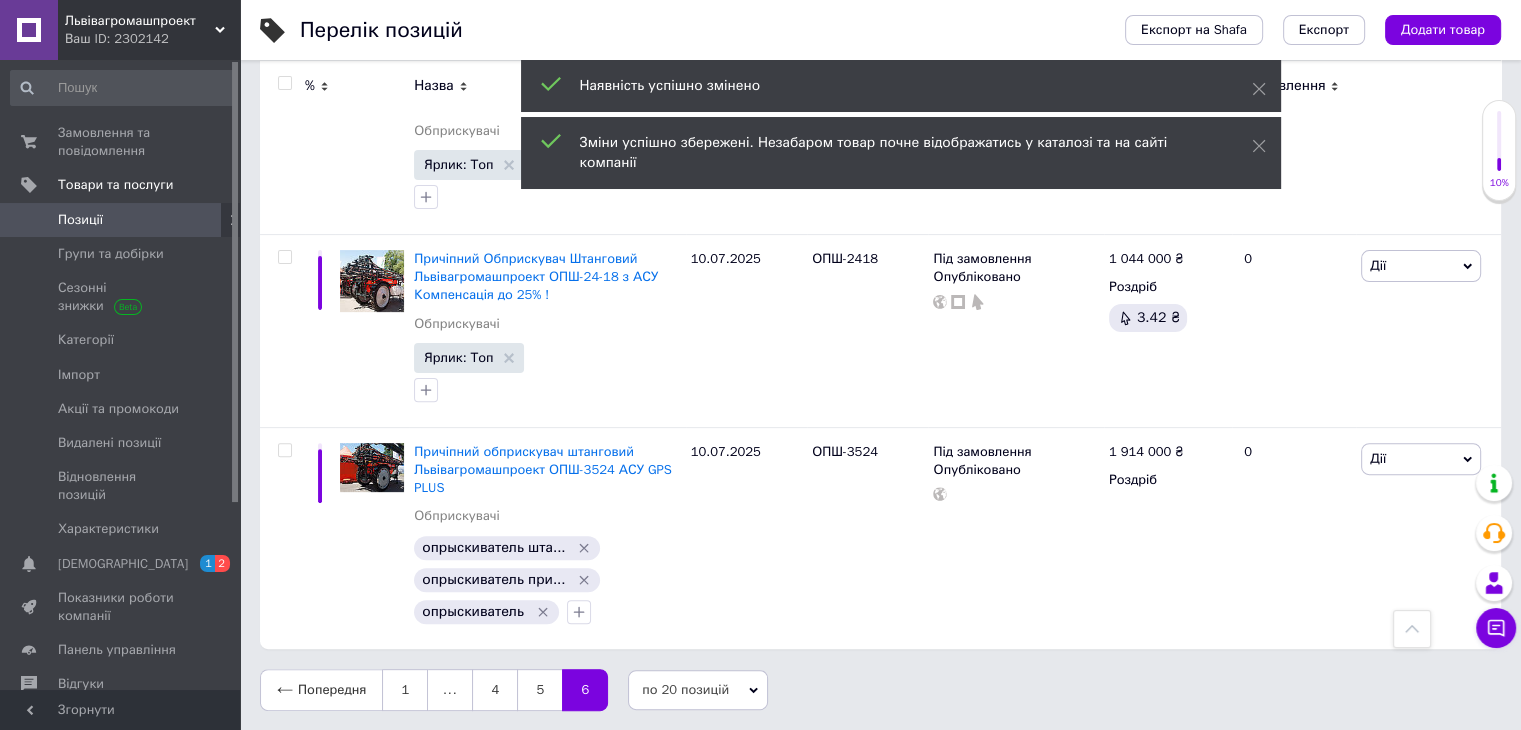 click at bounding box center (284, 83) 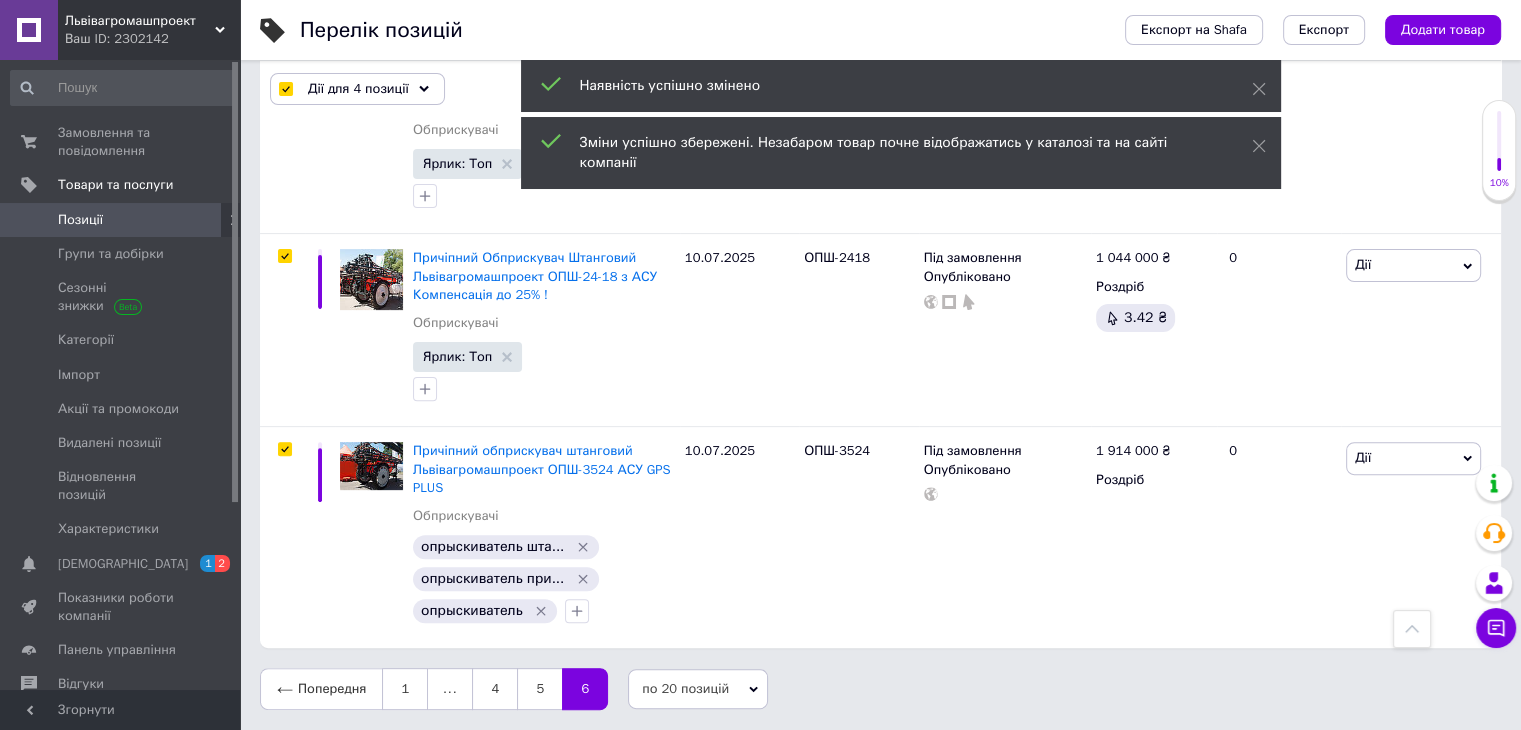 click on "Дії для 4 позиції" at bounding box center (358, 89) 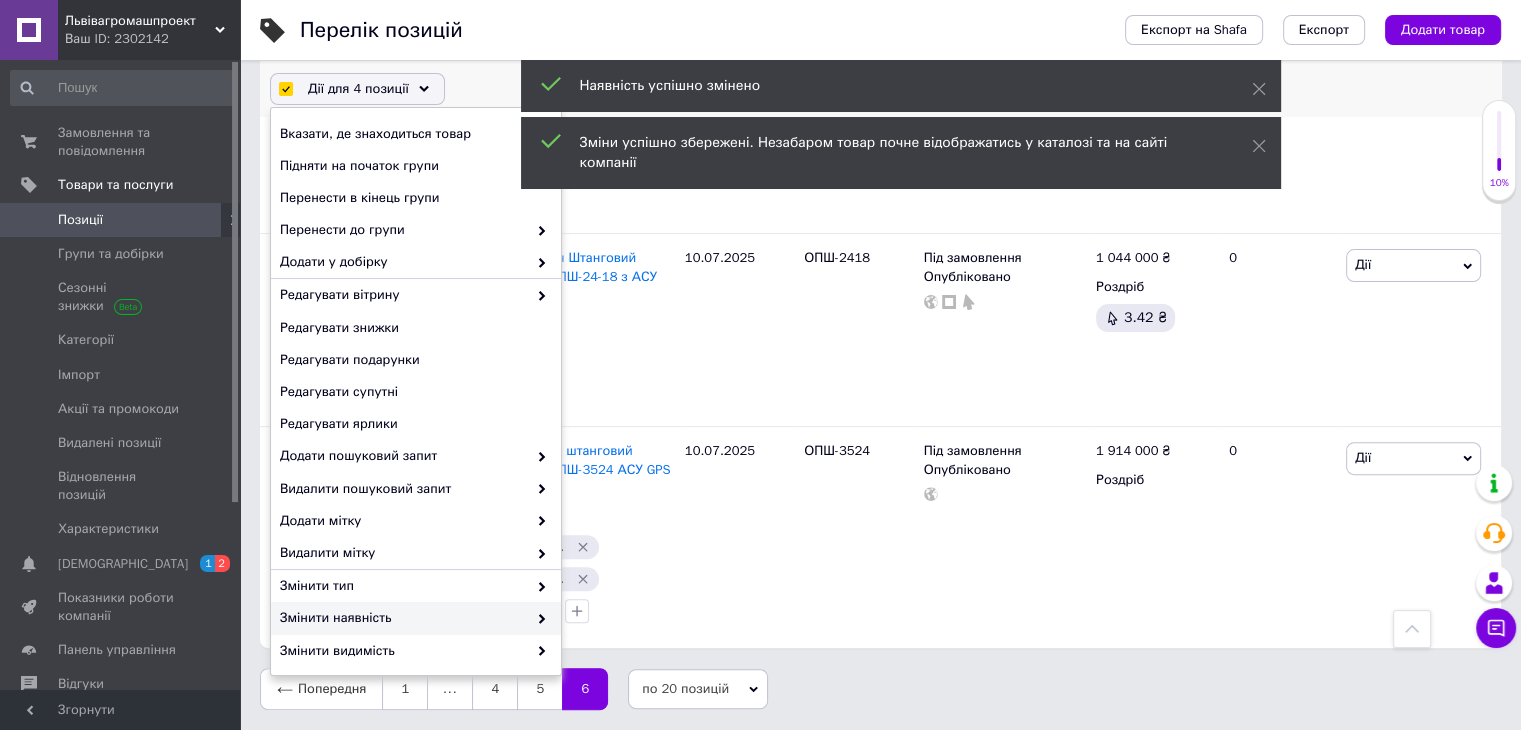 click on "Змінити наявність" at bounding box center [403, 618] 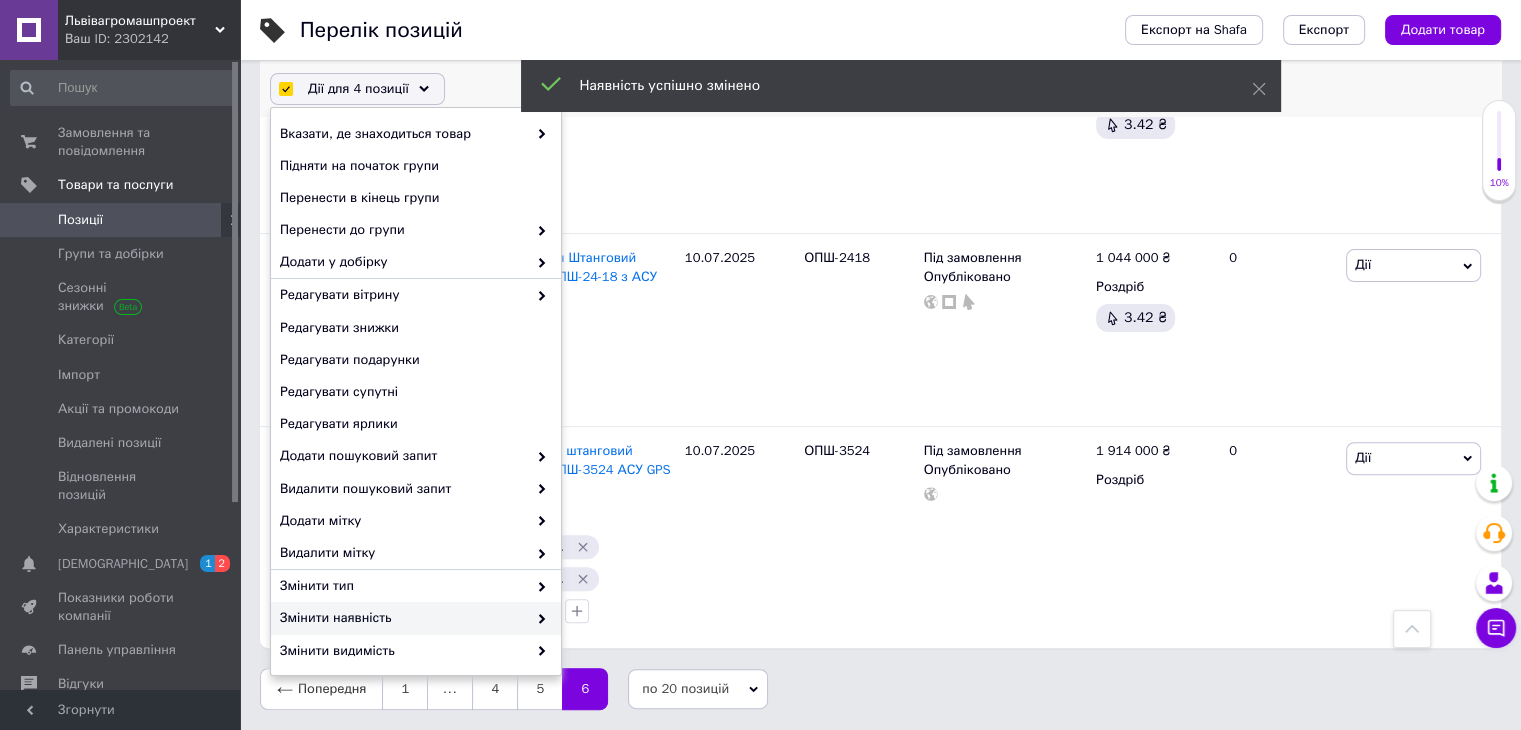 click on "Змінити наявність" at bounding box center (403, 618) 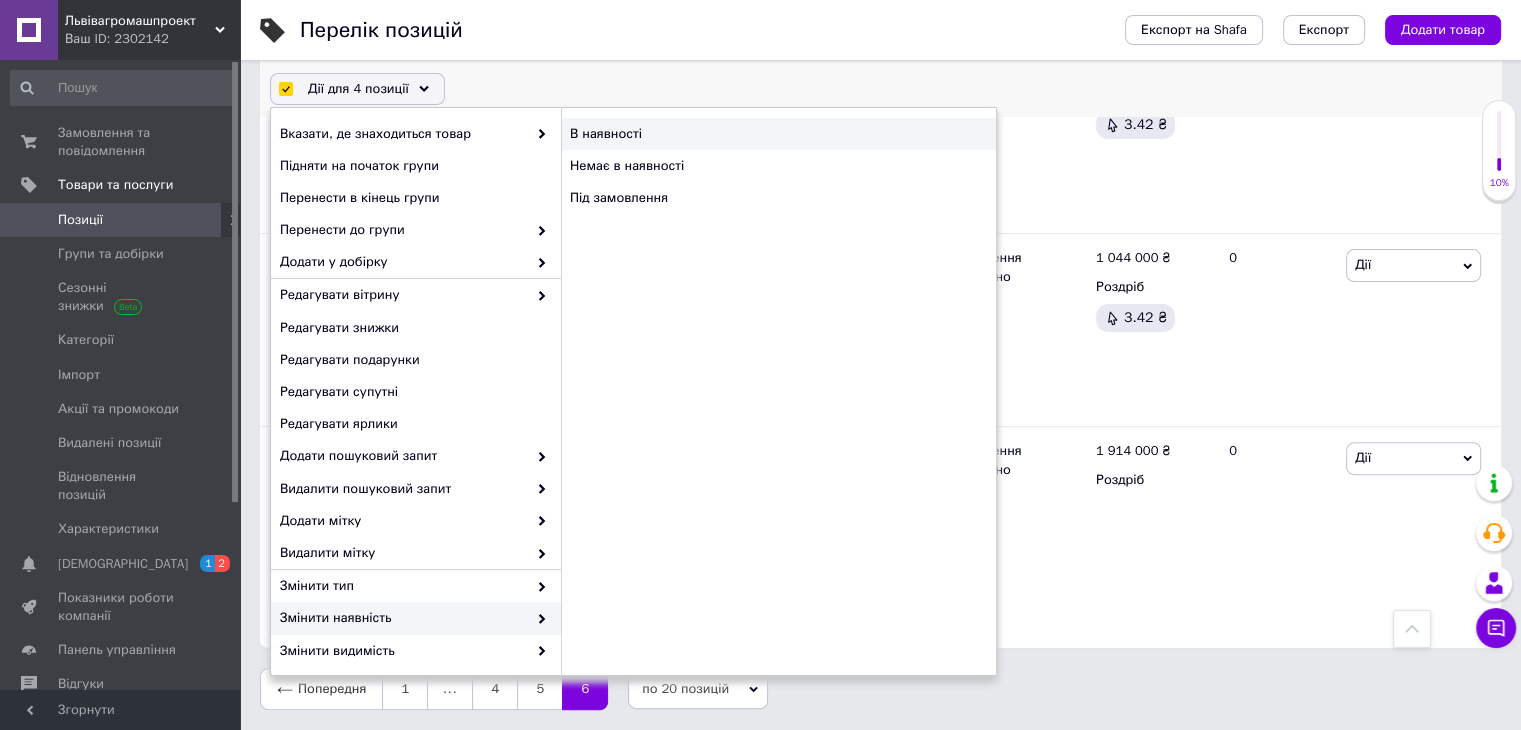 click on "В наявності" at bounding box center [778, 134] 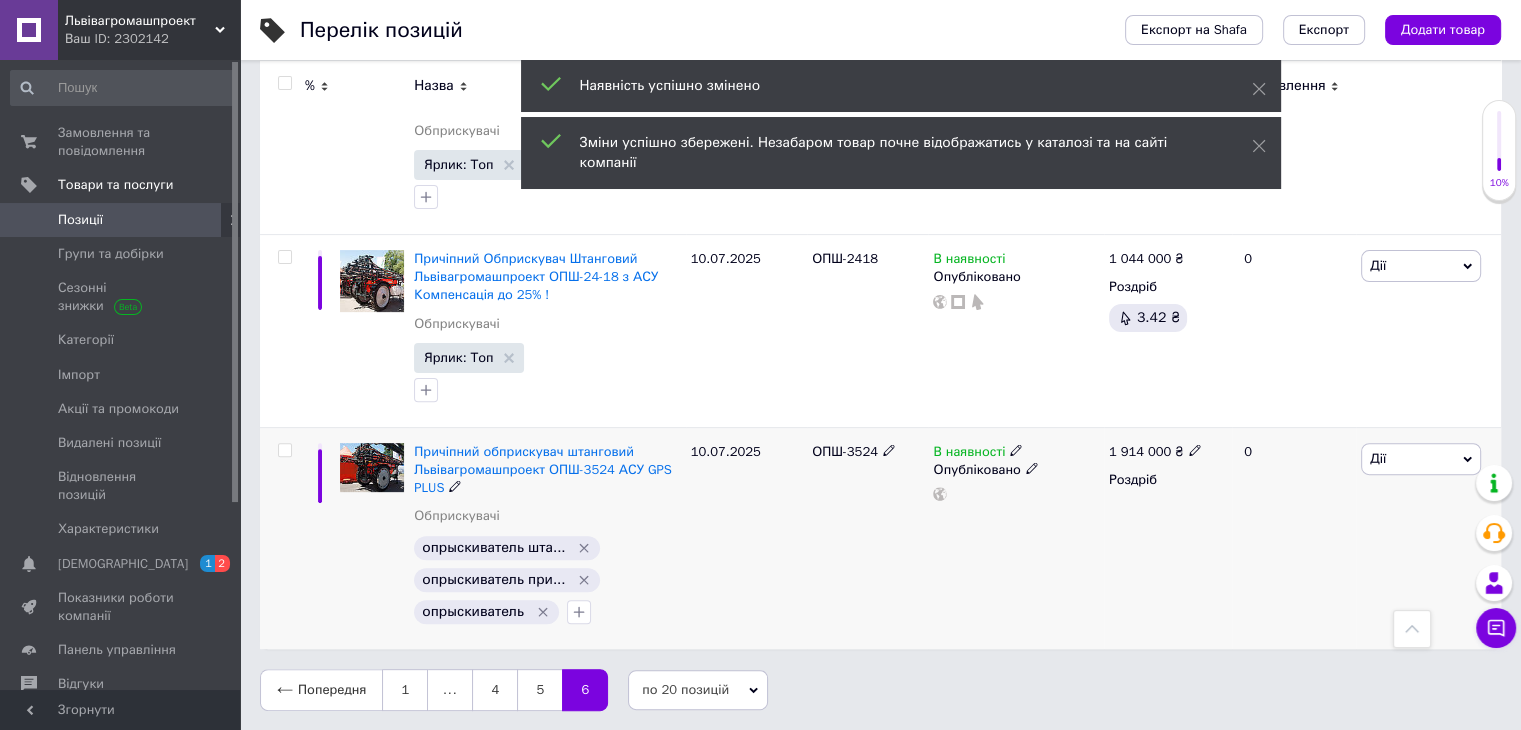 scroll, scrollTop: 0, scrollLeft: 0, axis: both 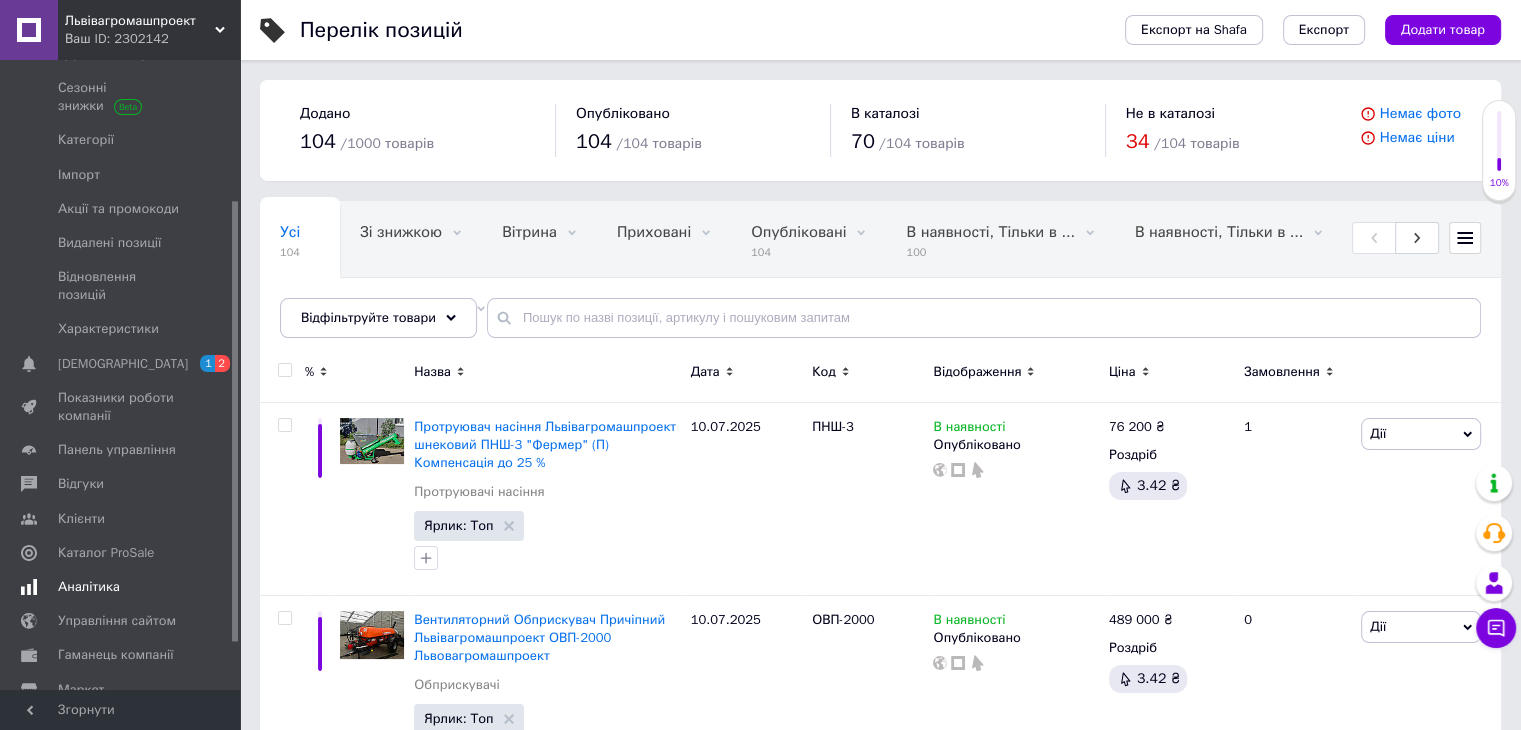 click on "Аналітика" at bounding box center [89, 587] 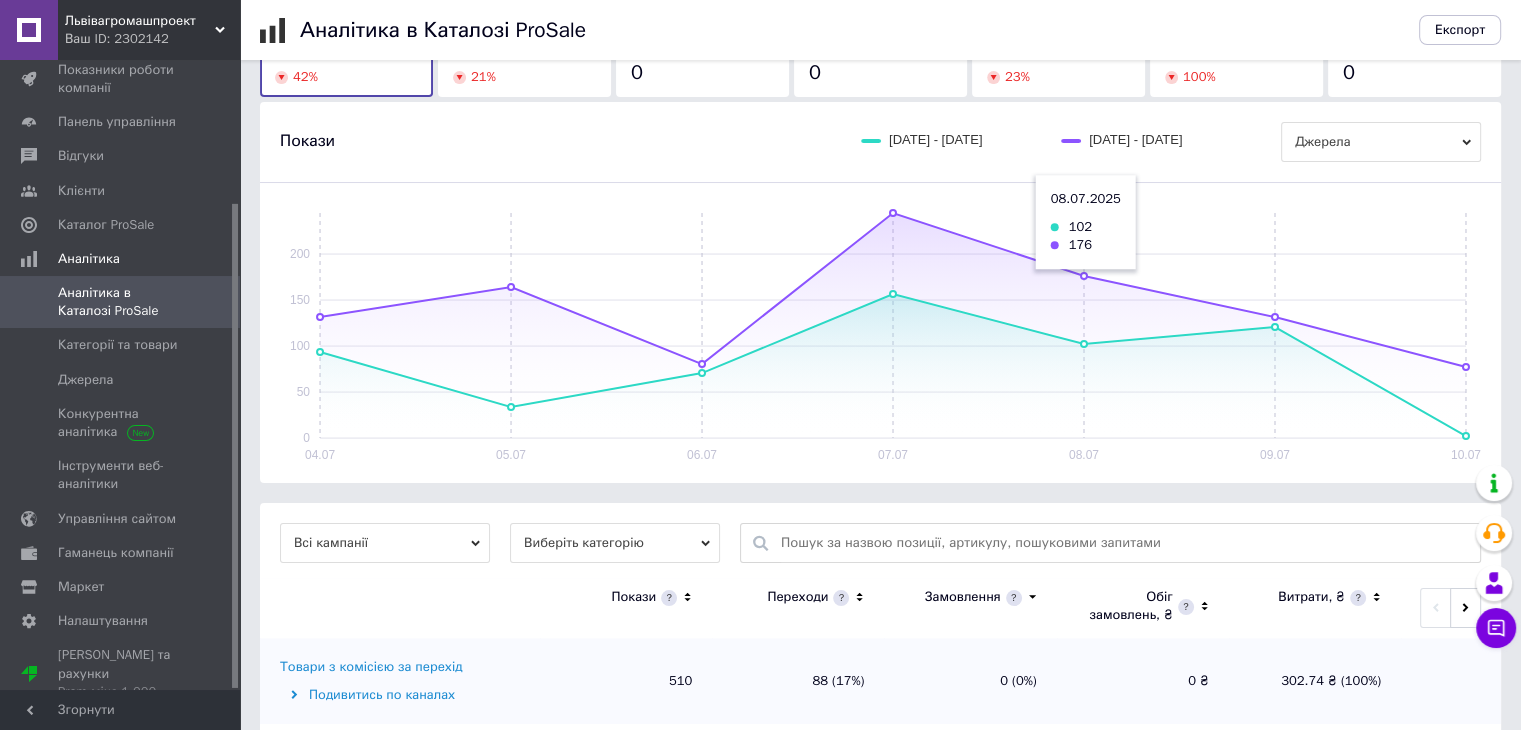 scroll, scrollTop: 293, scrollLeft: 0, axis: vertical 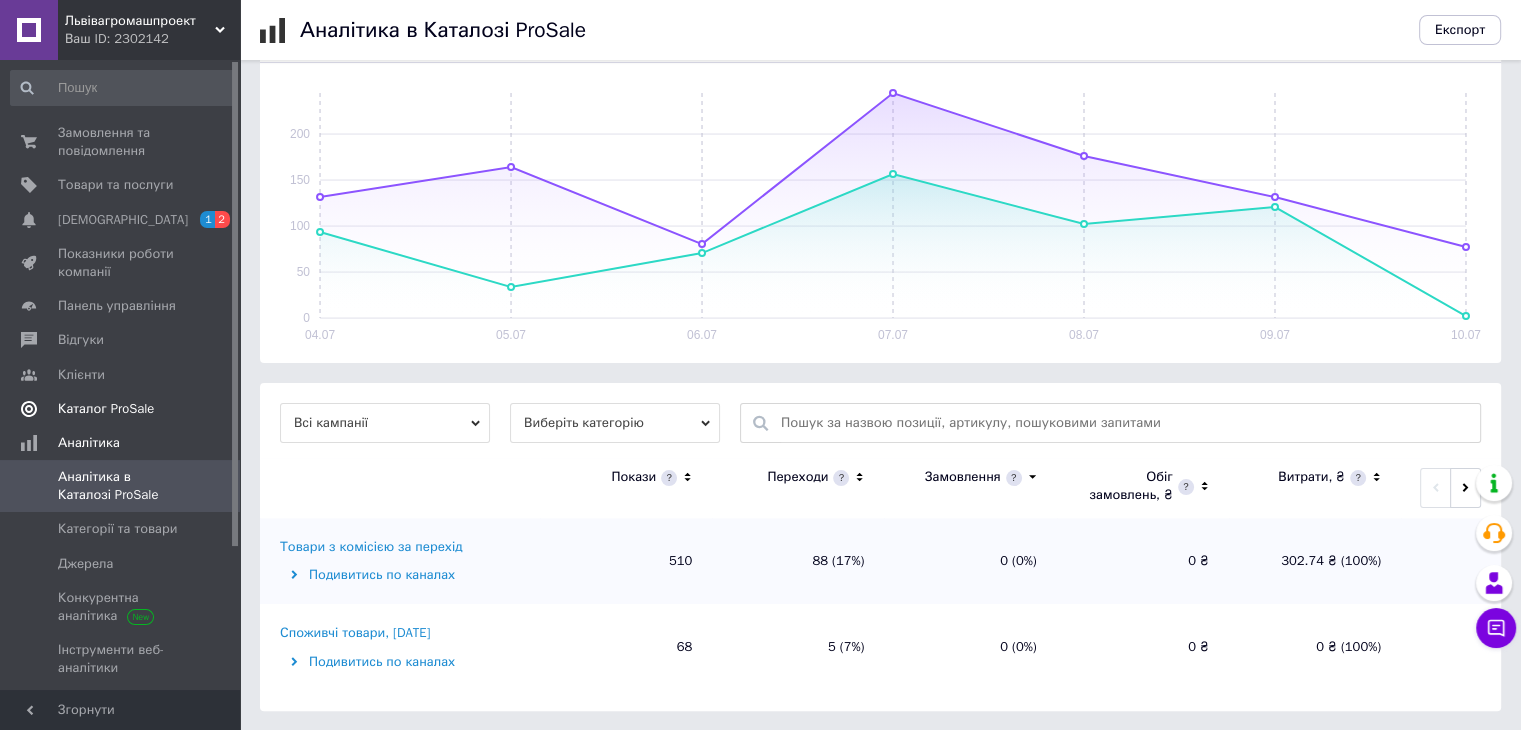 click on "Каталог ProSale" at bounding box center (123, 409) 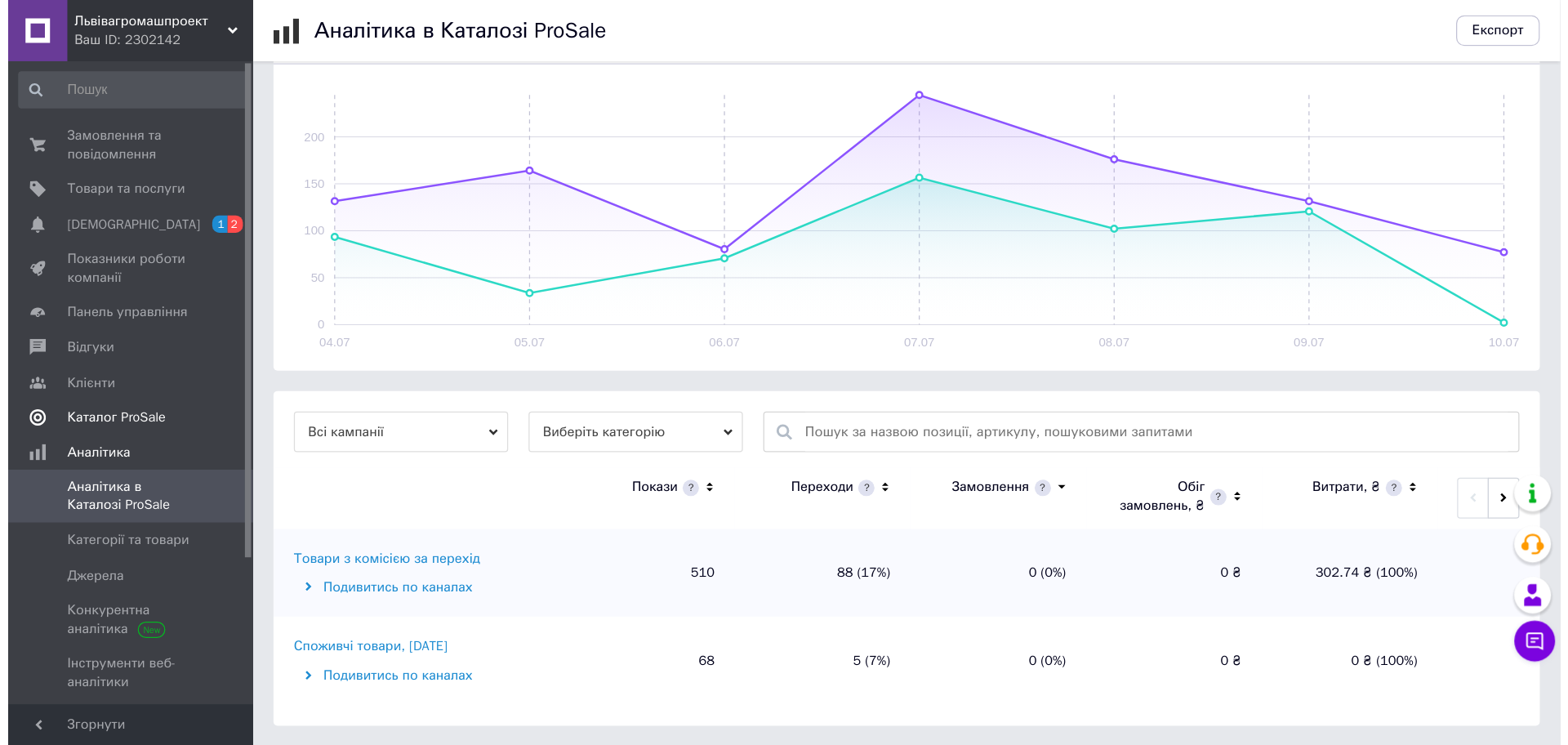 scroll, scrollTop: 0, scrollLeft: 0, axis: both 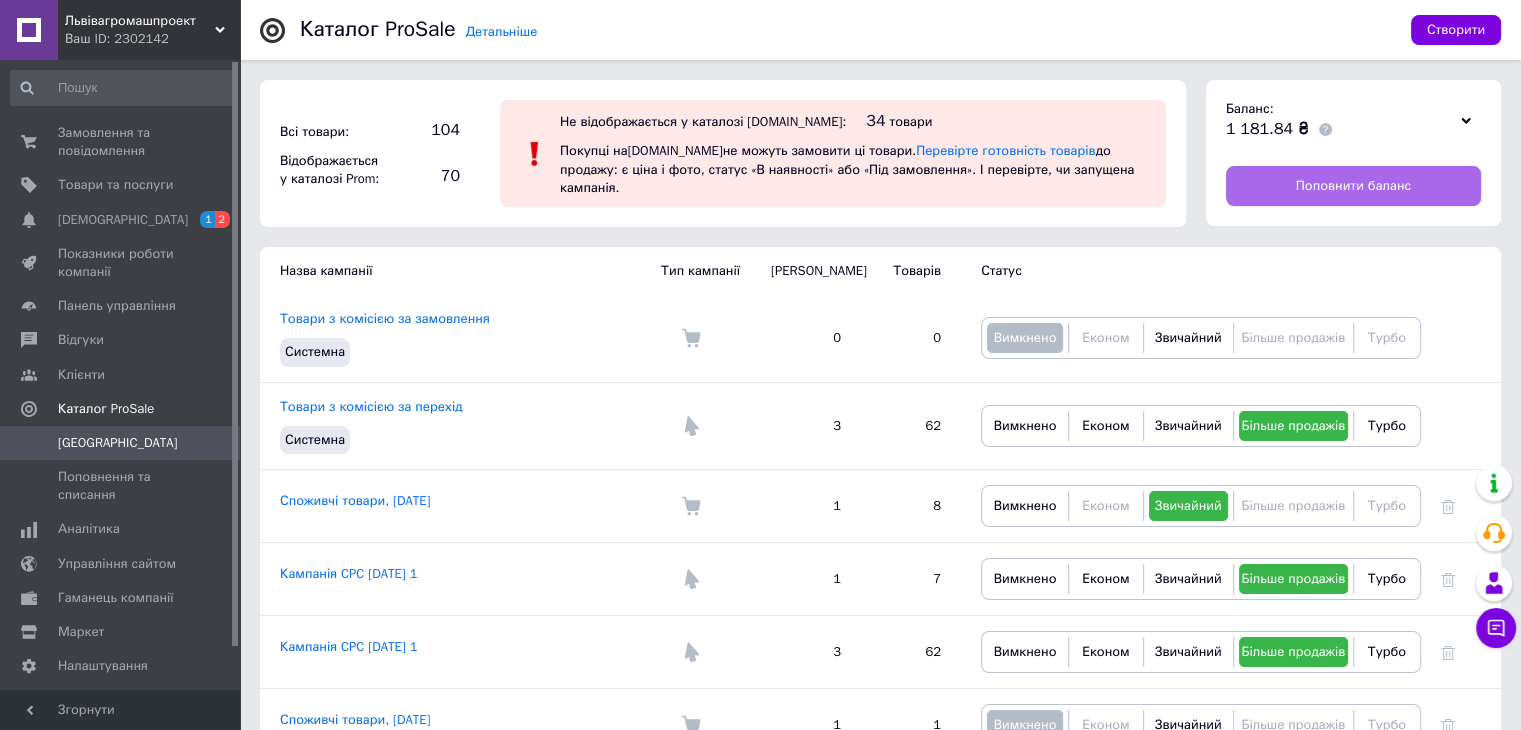 click on "Поповнити баланс" at bounding box center (1353, 186) 